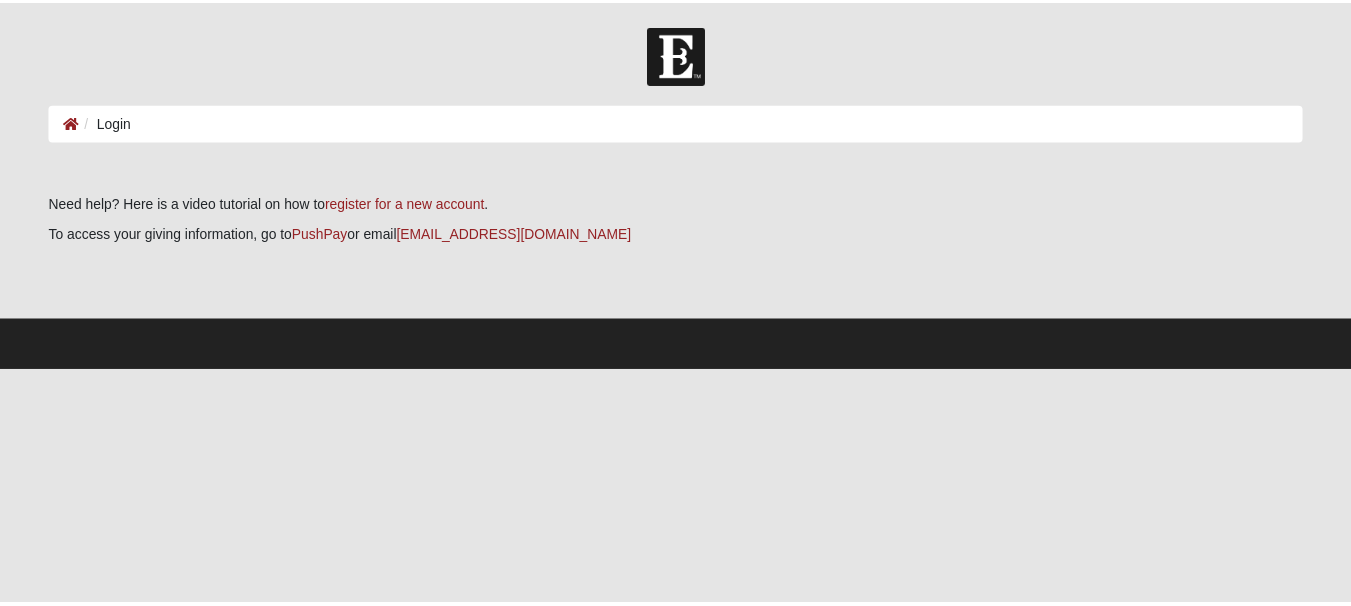 scroll, scrollTop: 0, scrollLeft: 0, axis: both 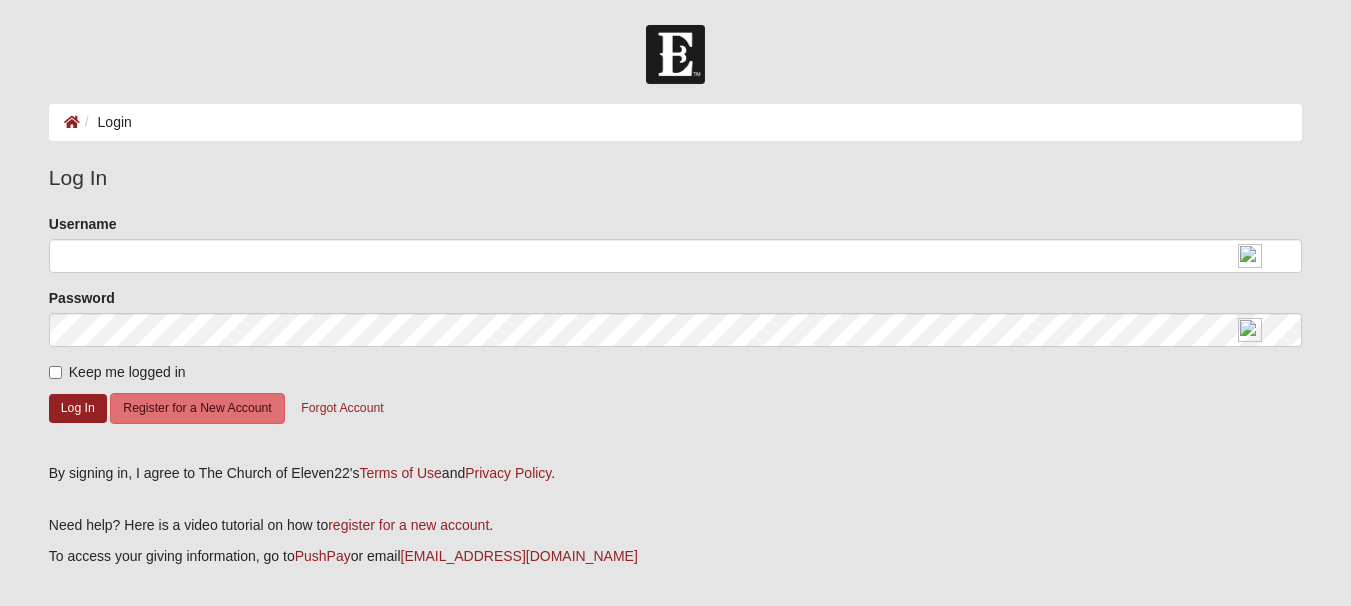 click at bounding box center [1250, 256] 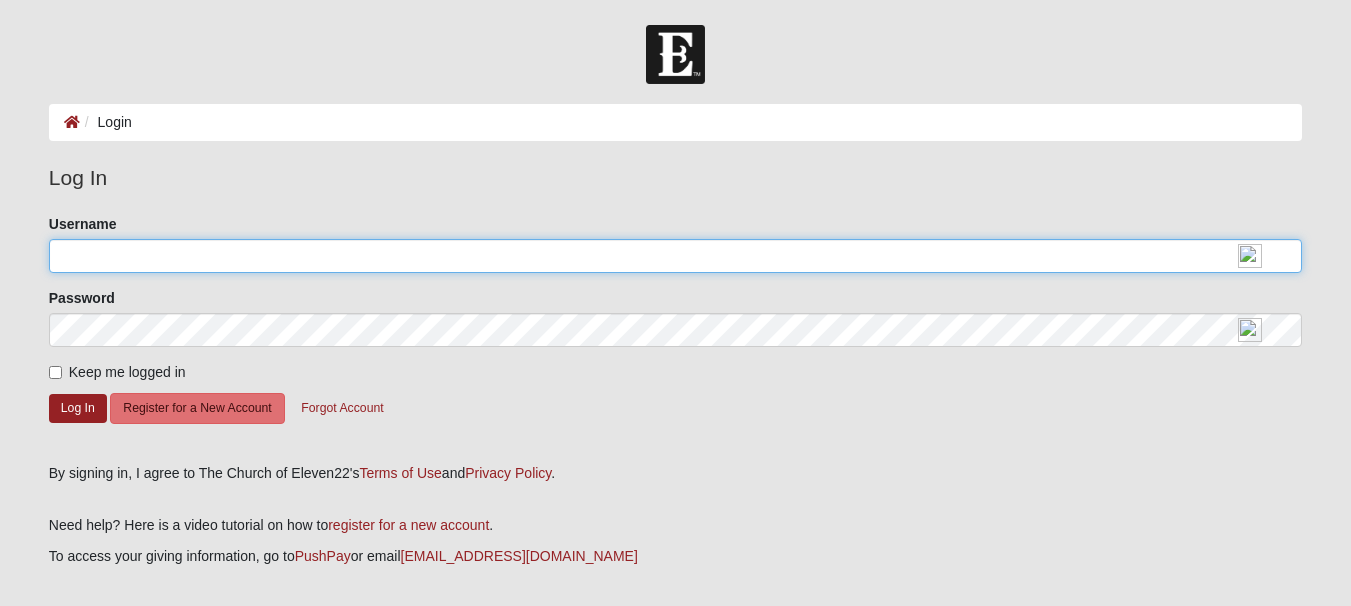 click on "Username" 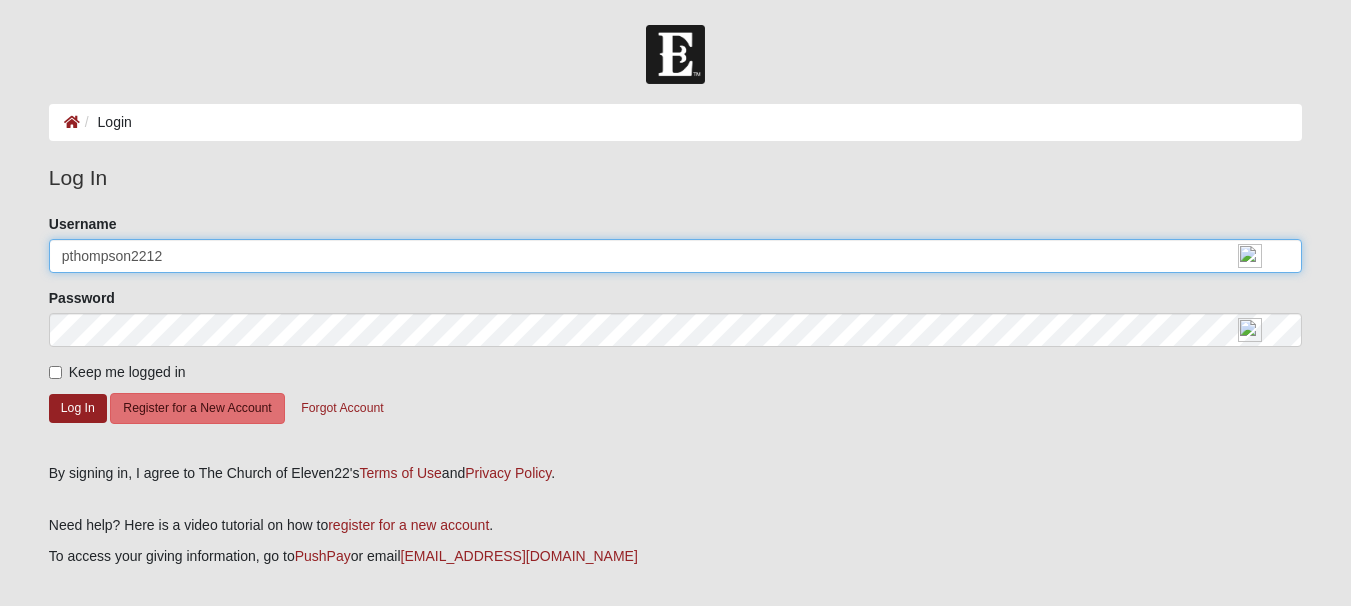 type on "pthompson2212" 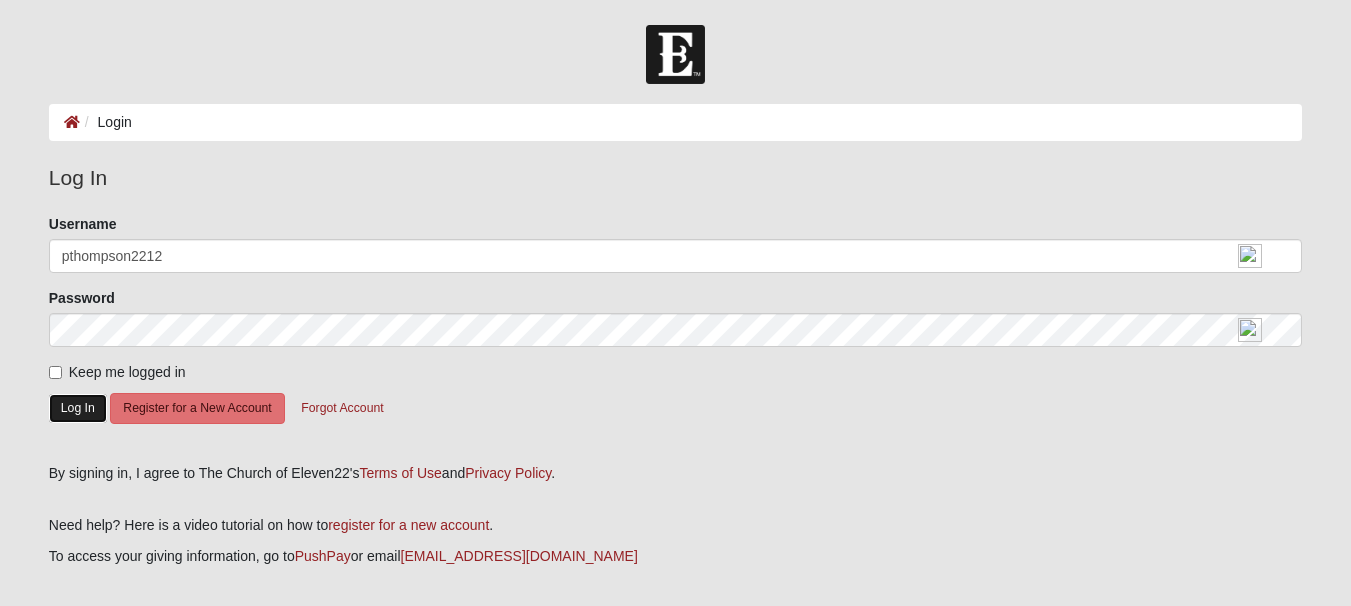 click on "Log In" 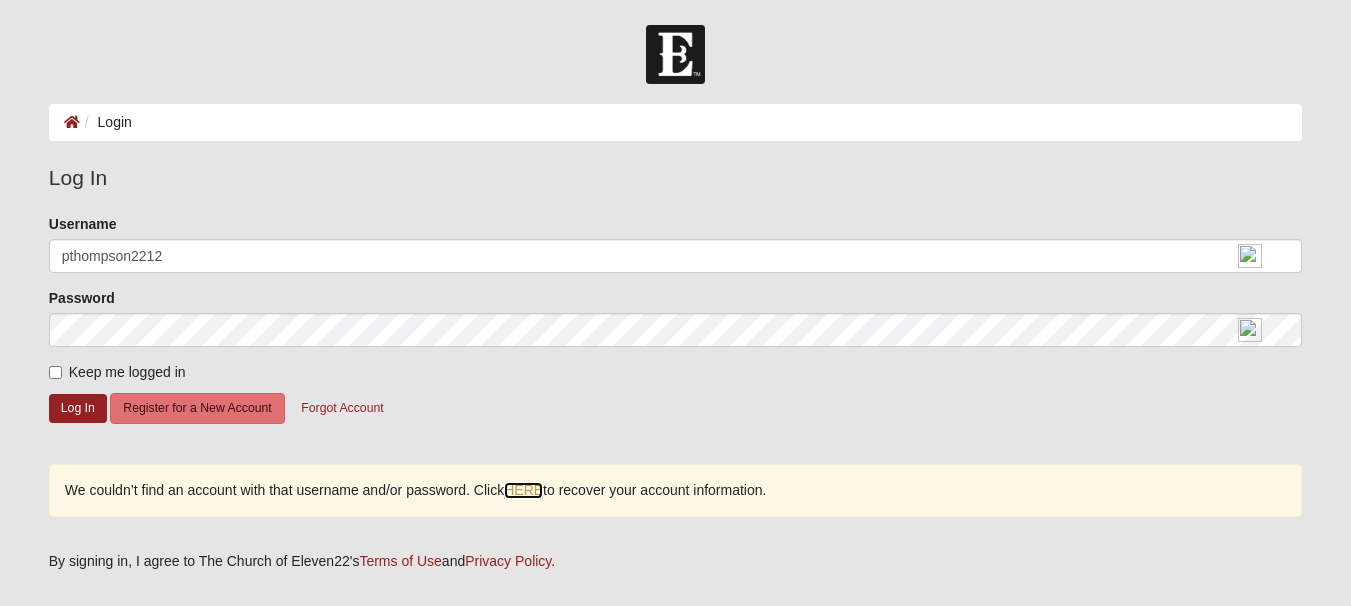 click on "HERE" at bounding box center [523, 490] 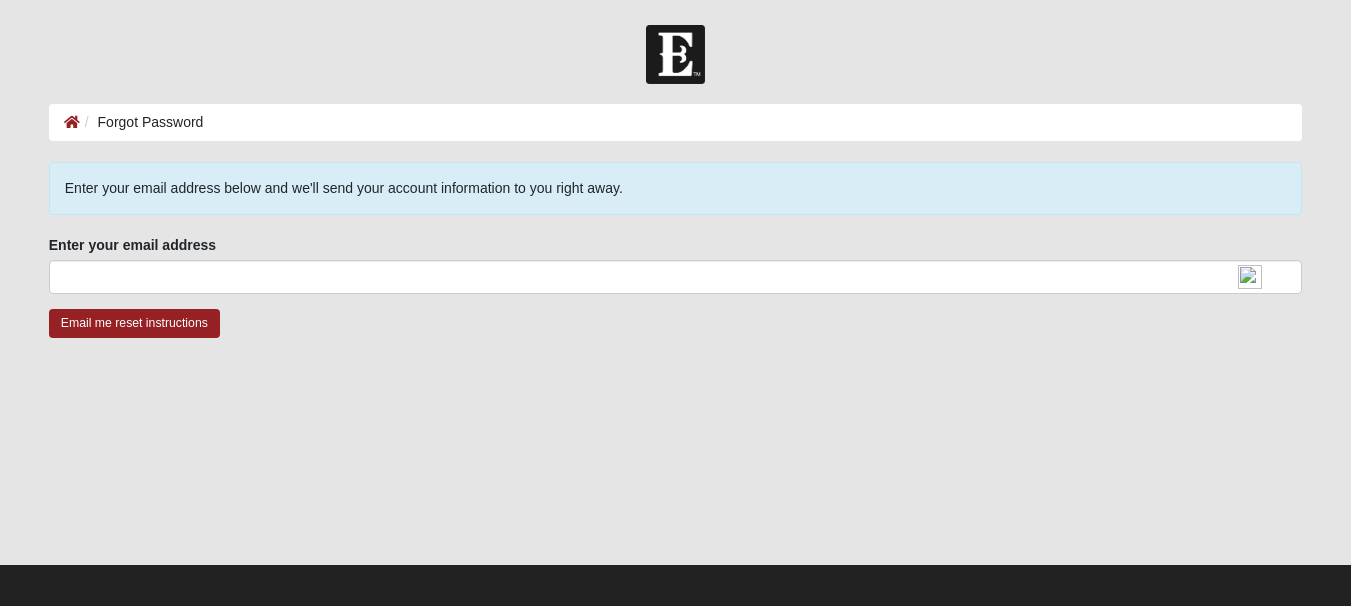 scroll, scrollTop: 0, scrollLeft: 0, axis: both 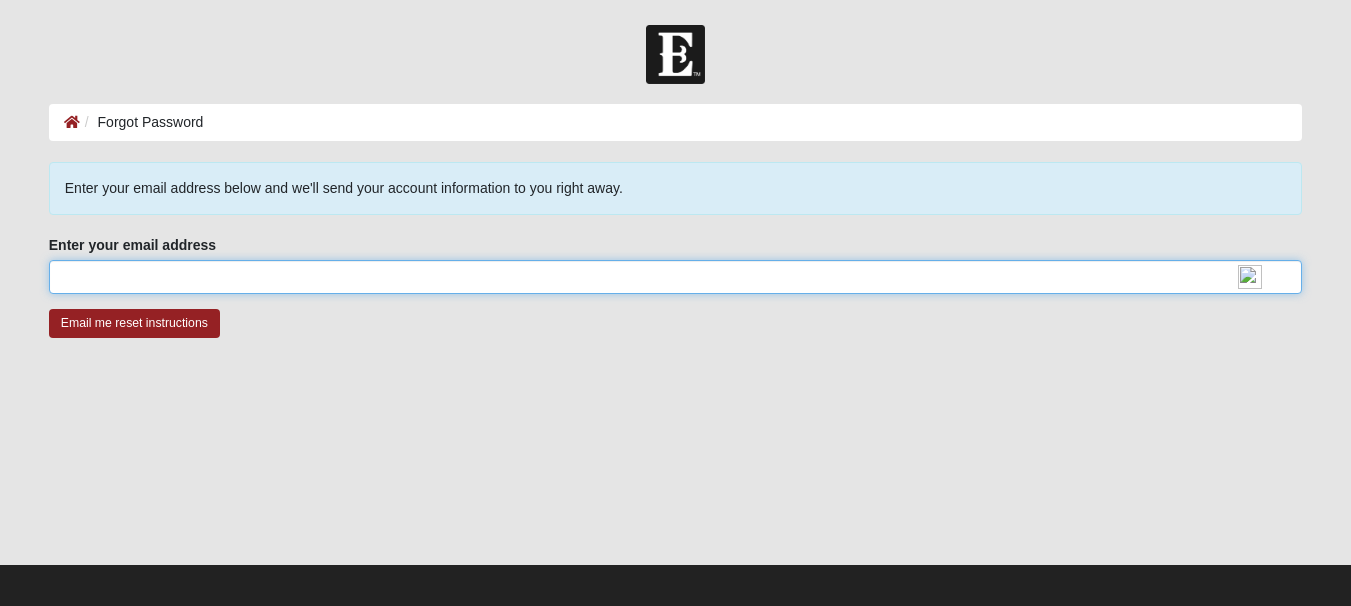 click on "Enter your email address" at bounding box center (675, 277) 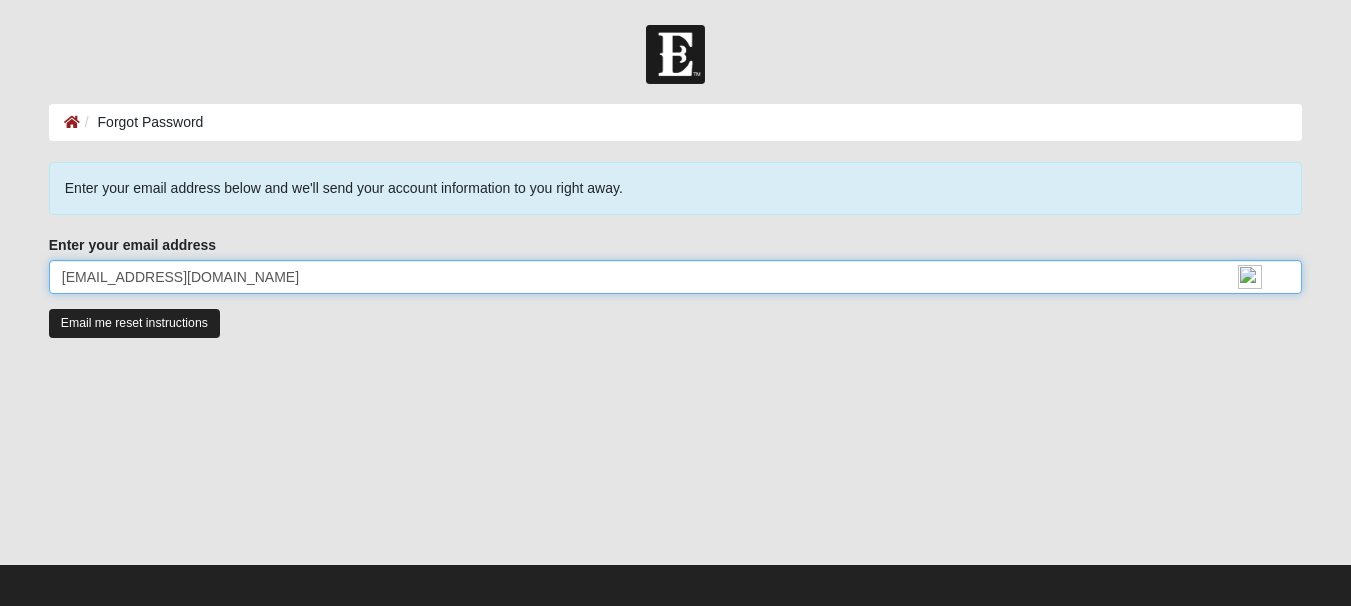type on "pthompson2212@gmail.com" 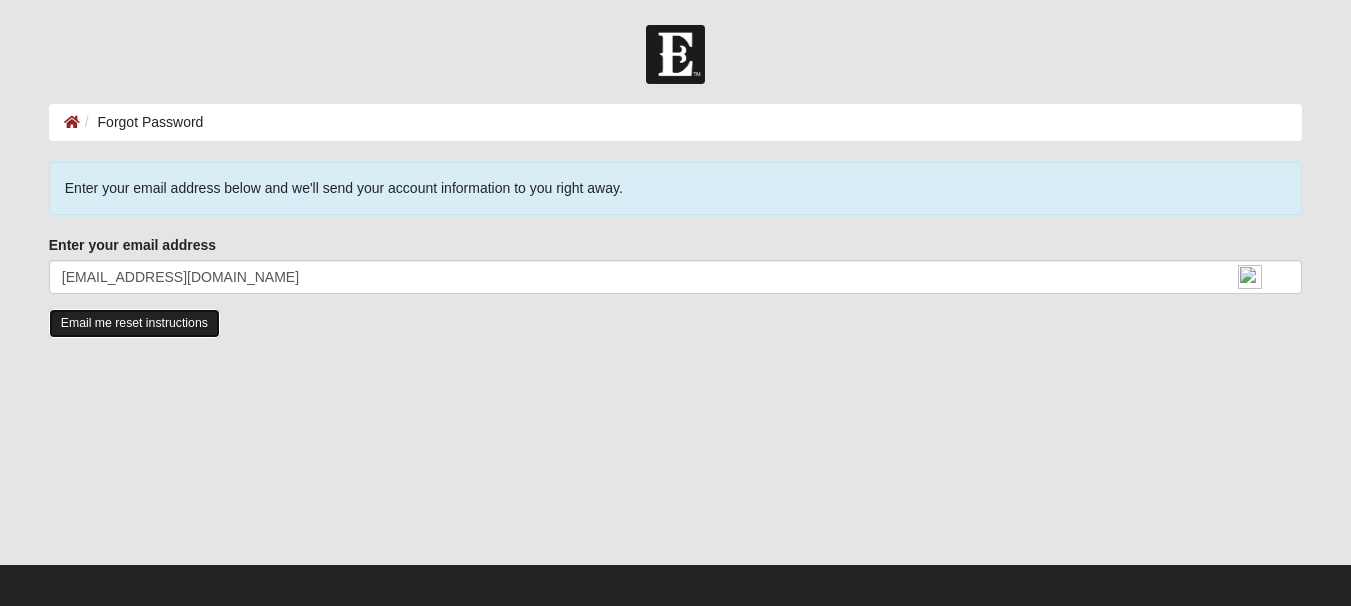 click on "Email me reset instructions" at bounding box center [134, 323] 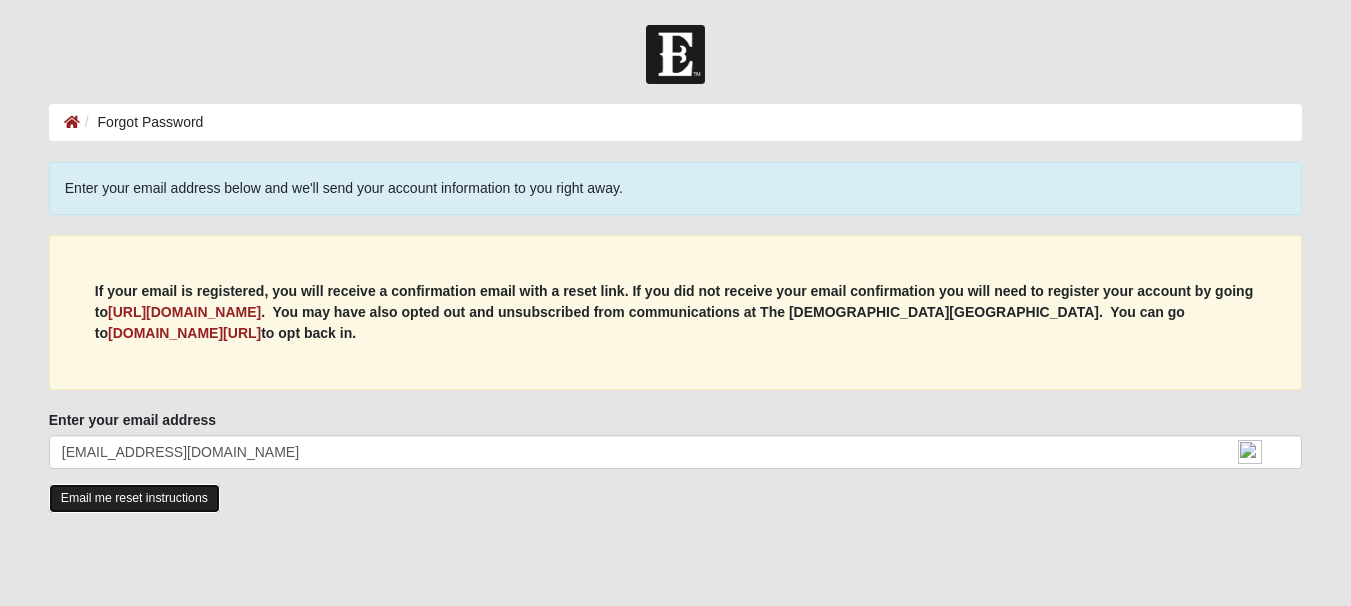 click on "Email me reset instructions" at bounding box center (134, 498) 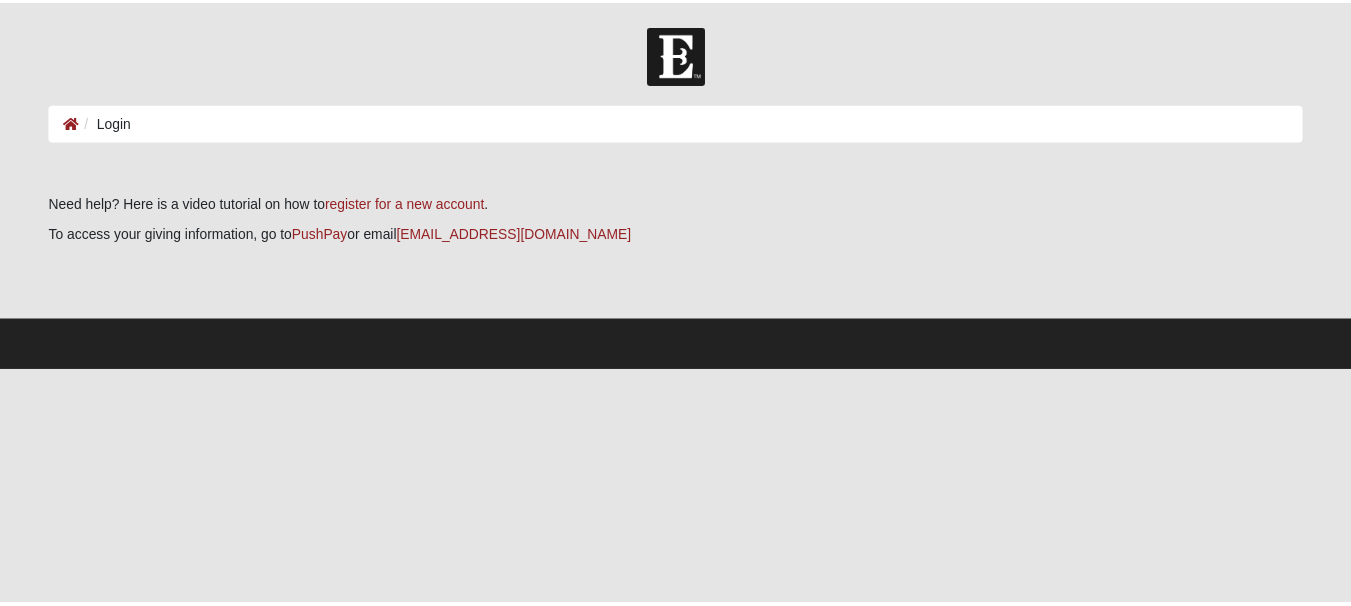 scroll, scrollTop: 0, scrollLeft: 0, axis: both 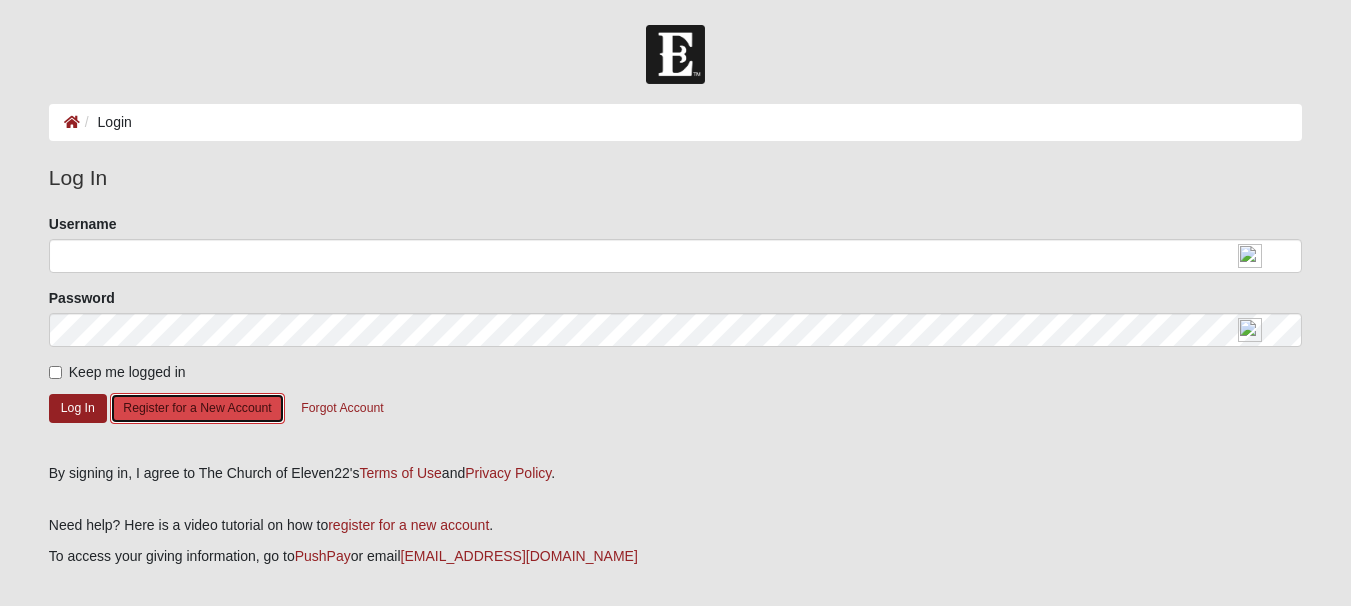 click on "Register for a New Account" 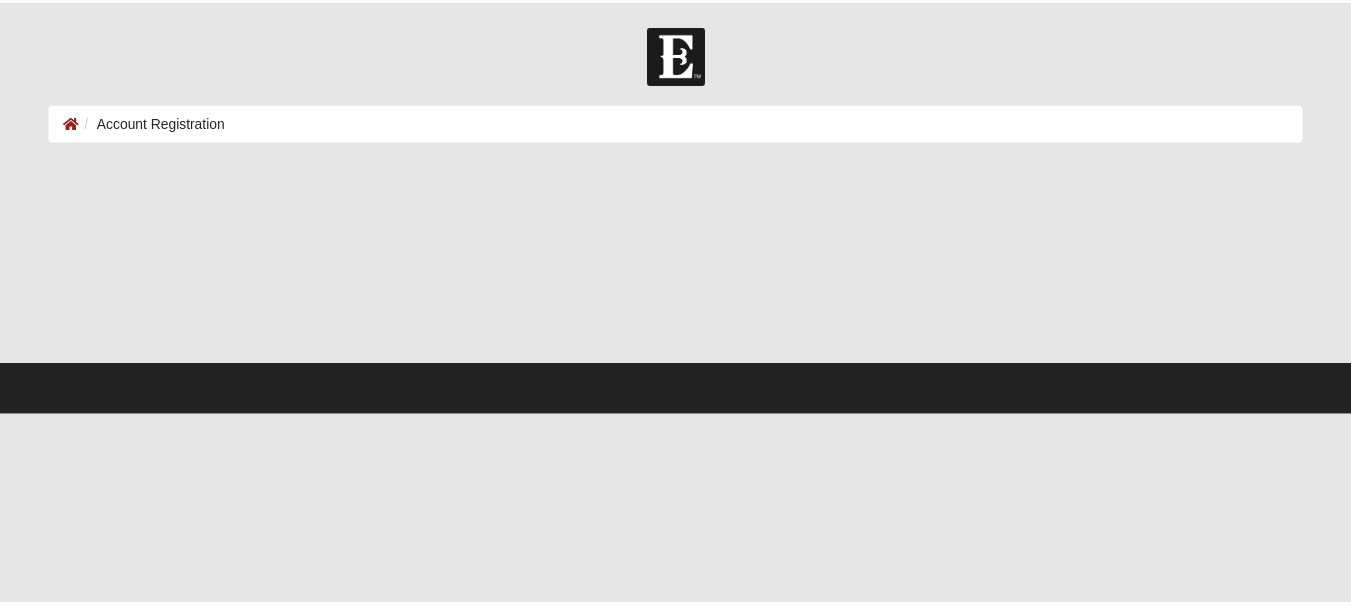scroll, scrollTop: 0, scrollLeft: 0, axis: both 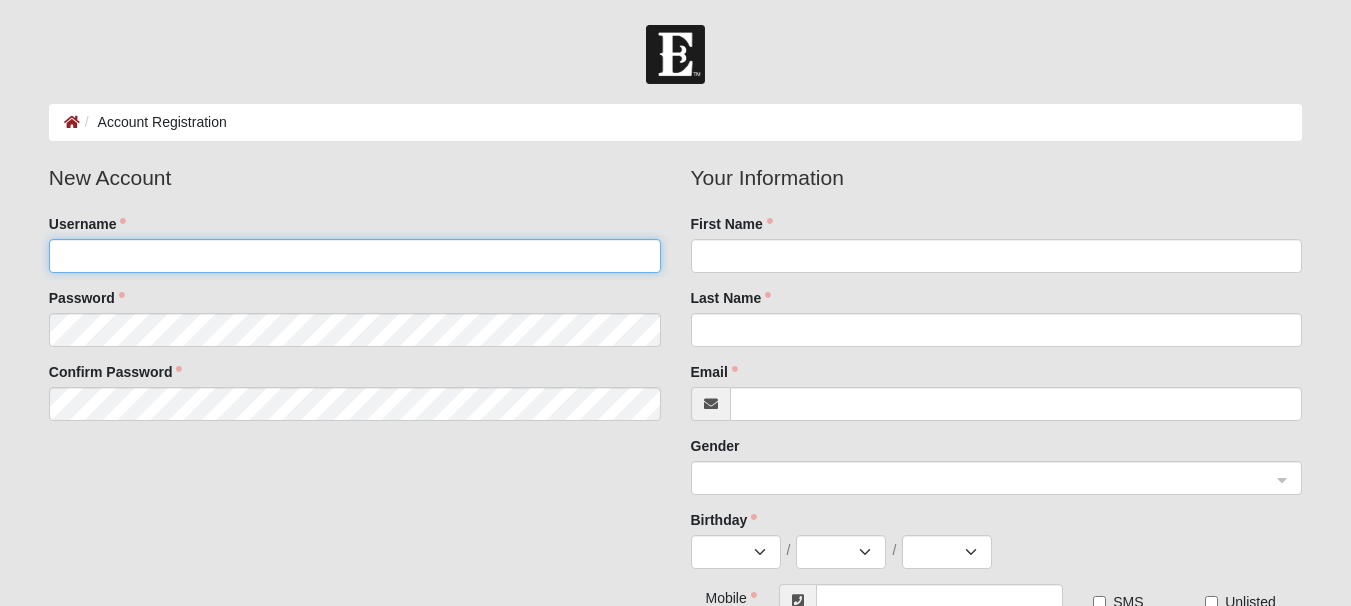 click on "Username" 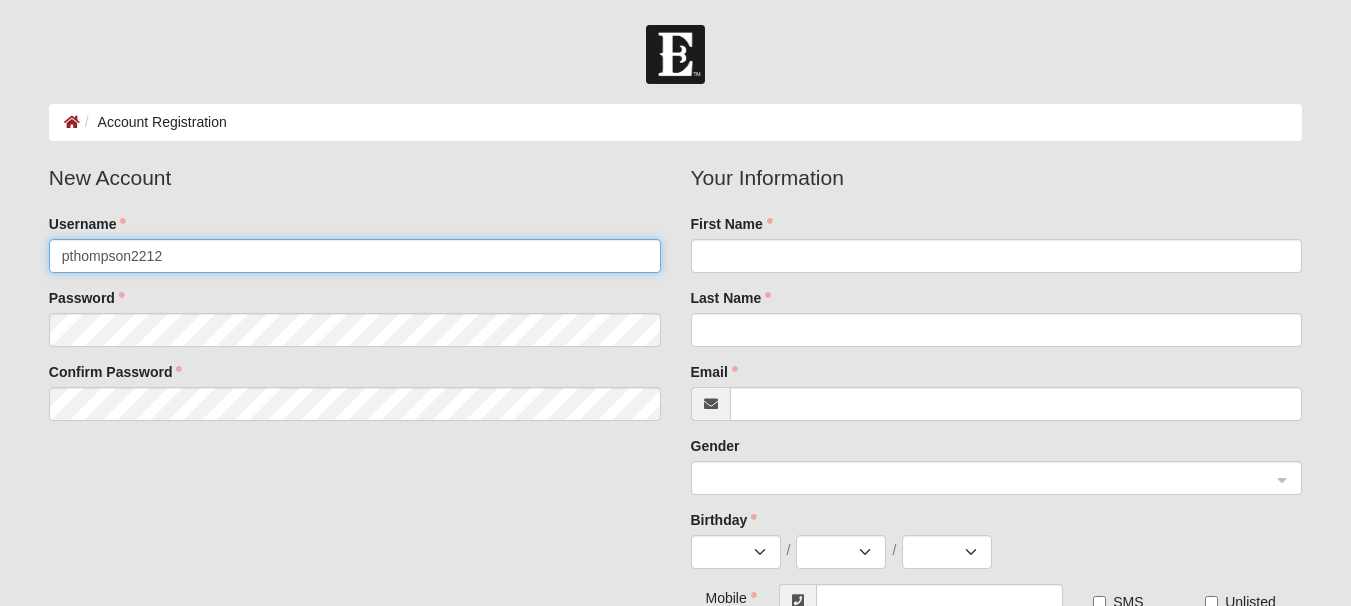 type on "pthompson2212" 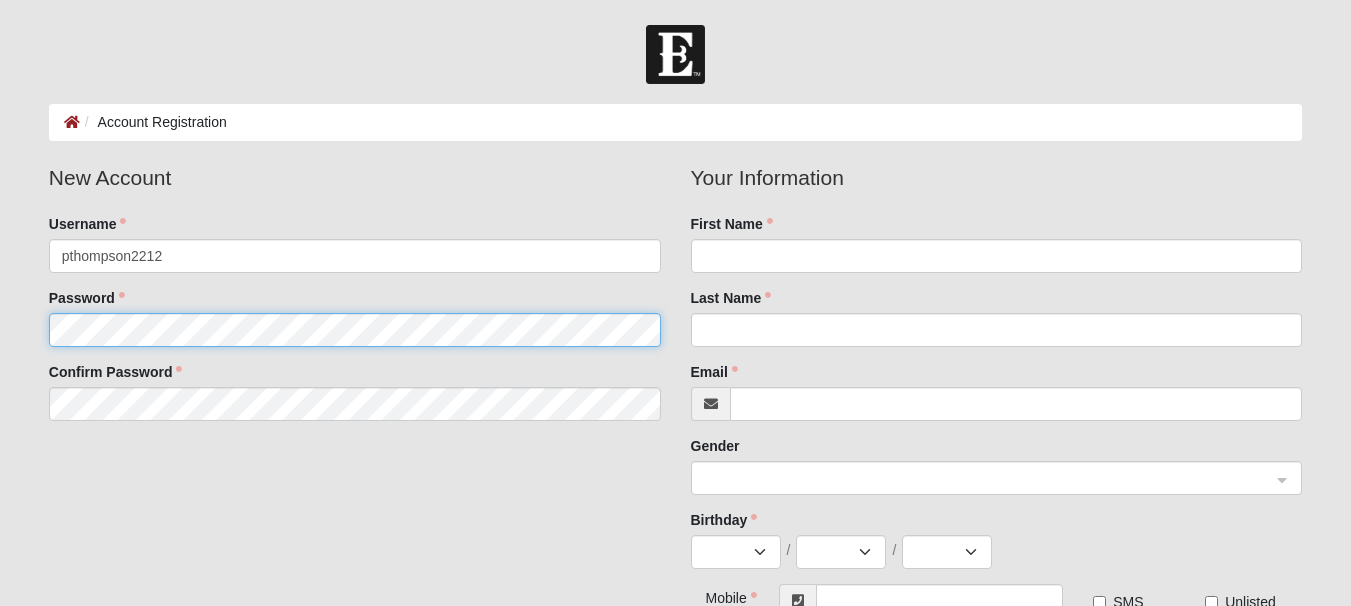 click on "New Account   Username    pthompson2212     Password        Confirm Password" at bounding box center (355, 299) 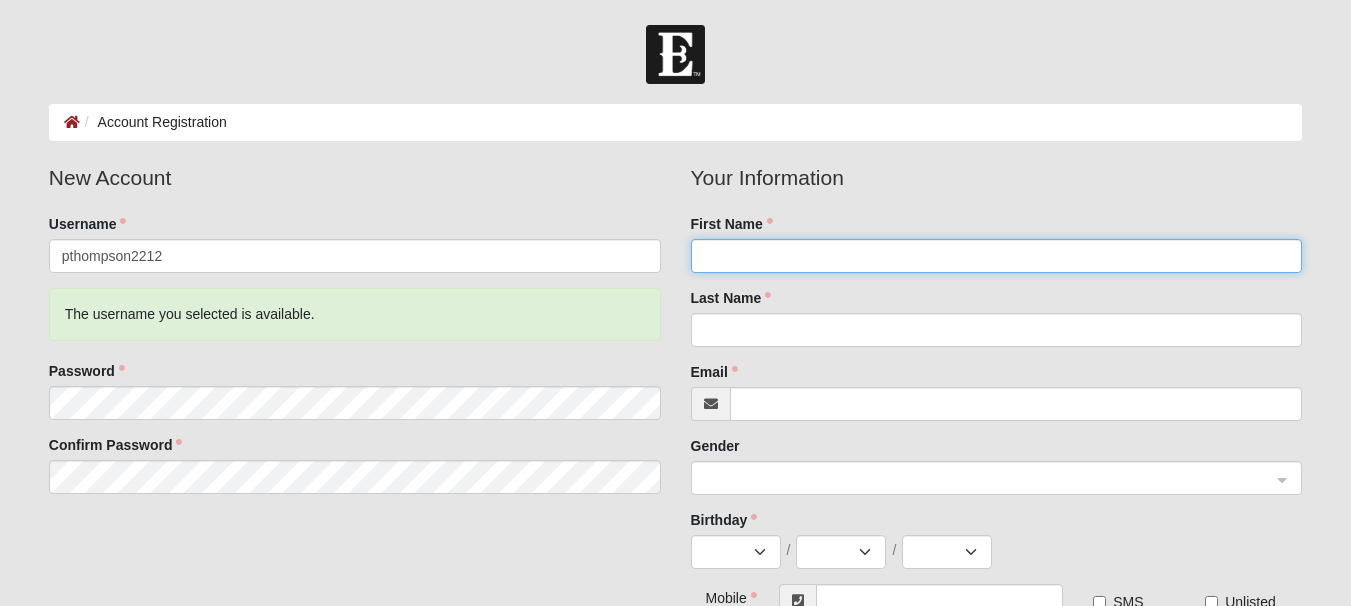 click on "First Name" 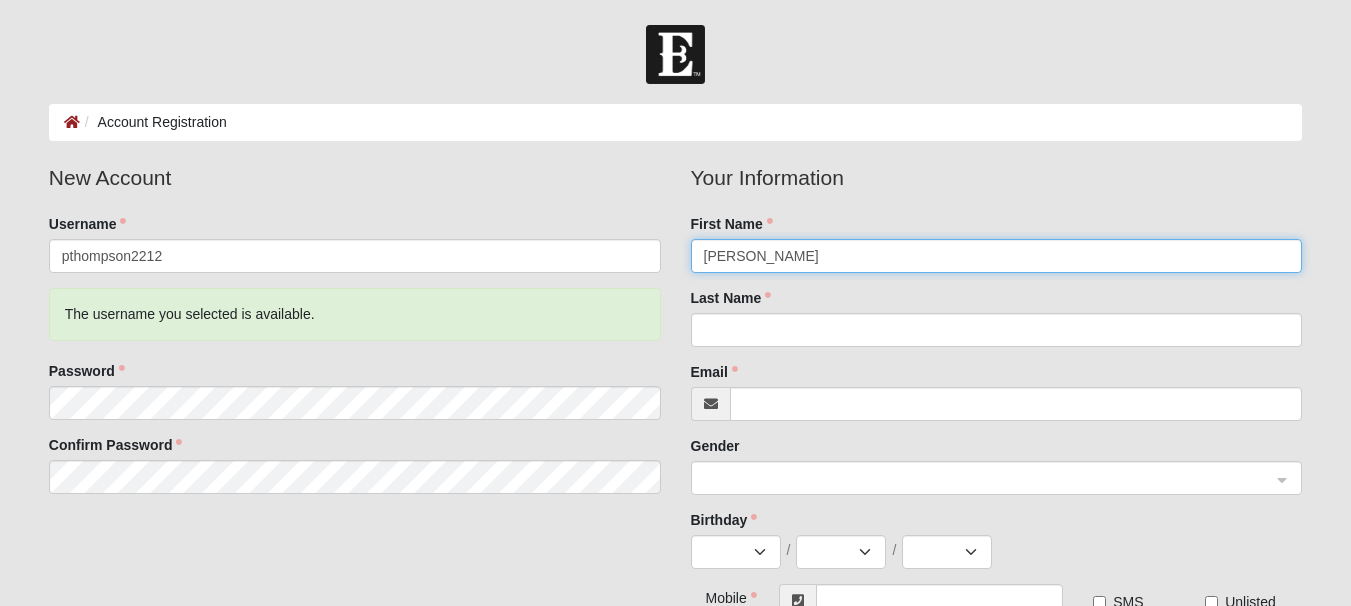 type on "Peter" 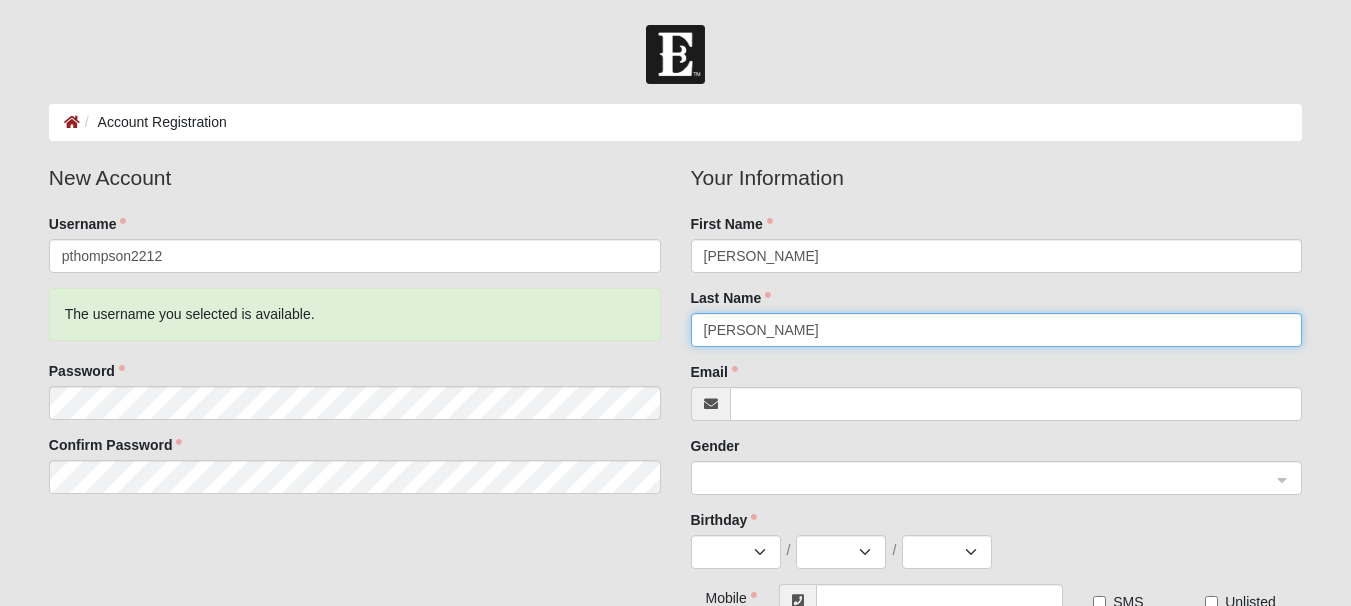 type on "Thompson" 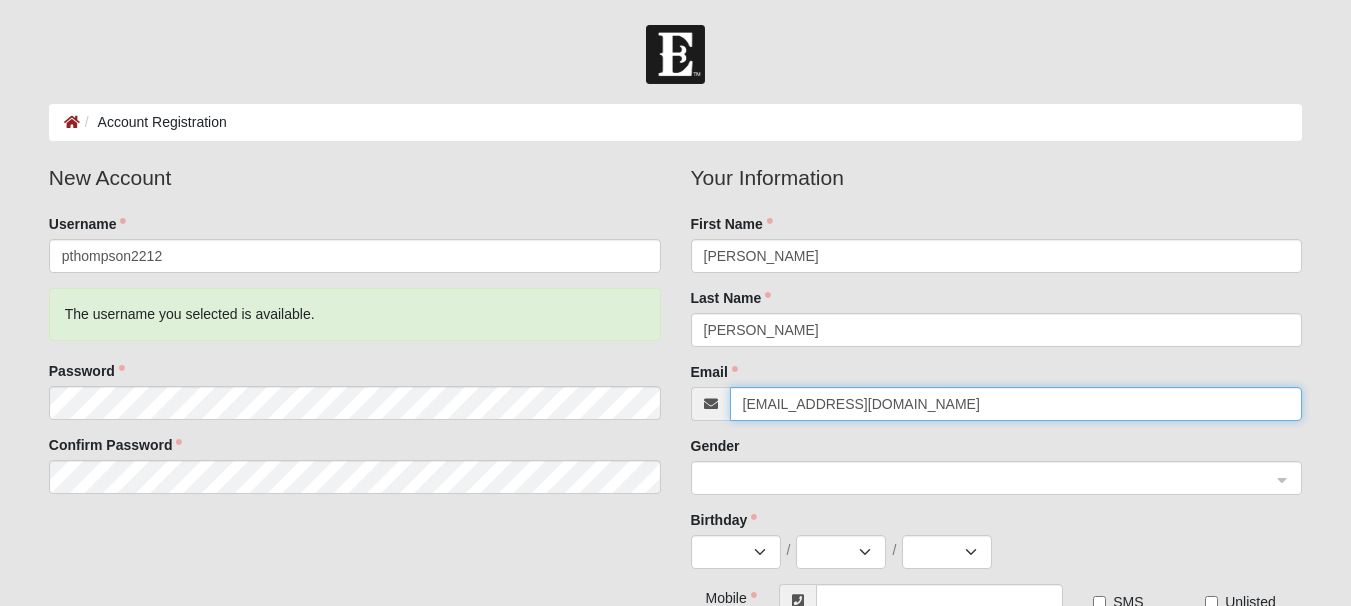 click 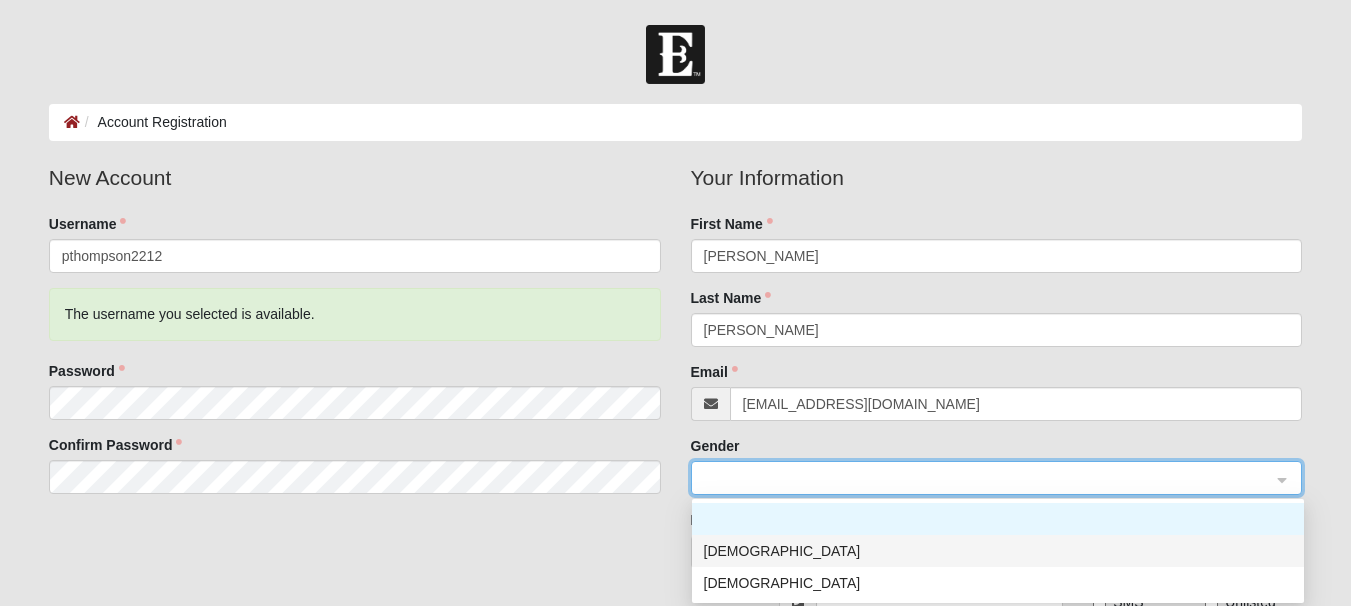 click on "Male" at bounding box center (998, 551) 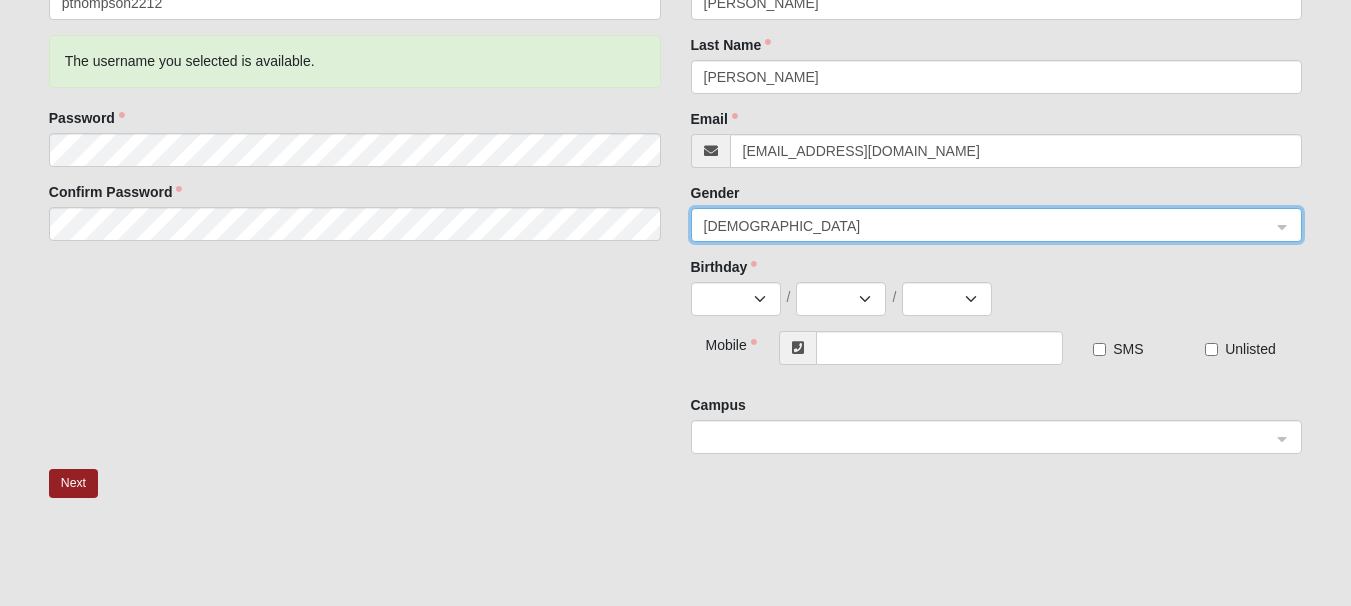 scroll, scrollTop: 255, scrollLeft: 0, axis: vertical 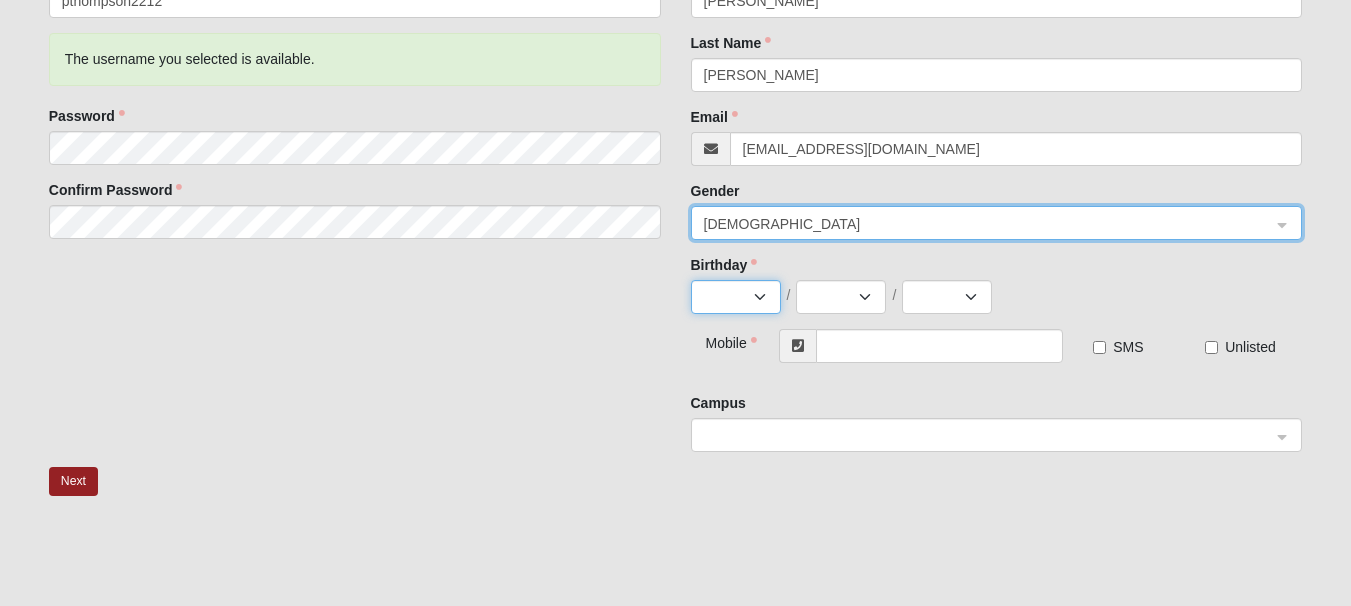 click on "Jan Feb Mar Apr May Jun Jul Aug Sep Oct Nov Dec" at bounding box center (736, 297) 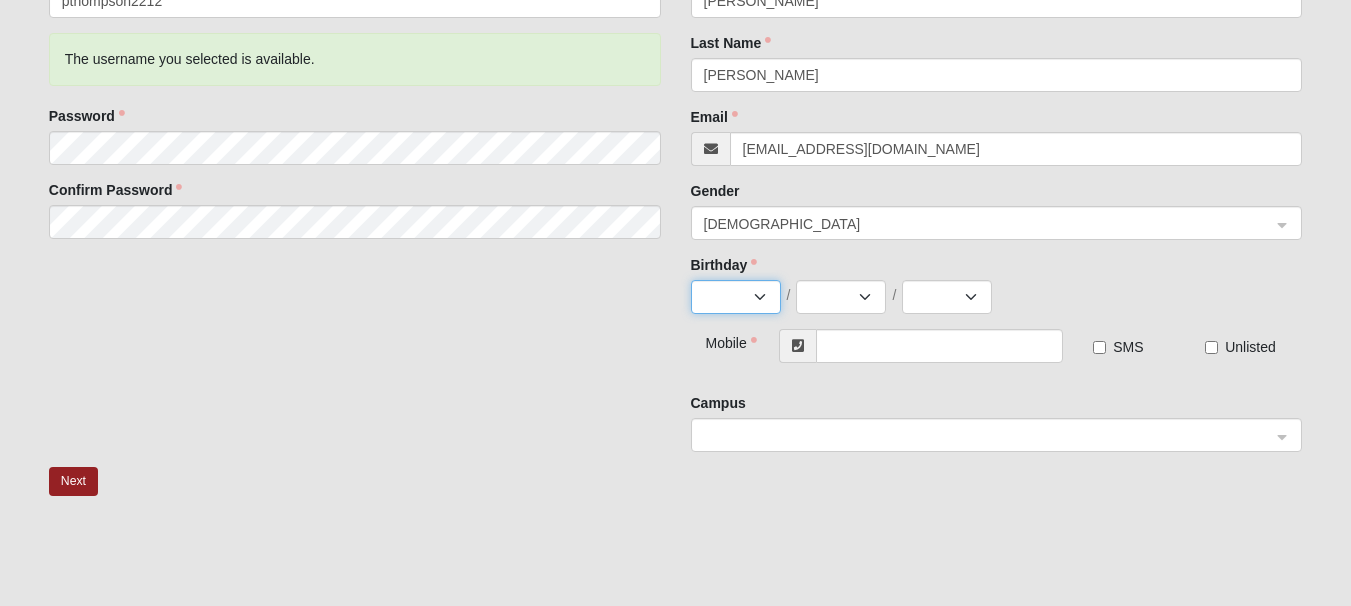 select on "12" 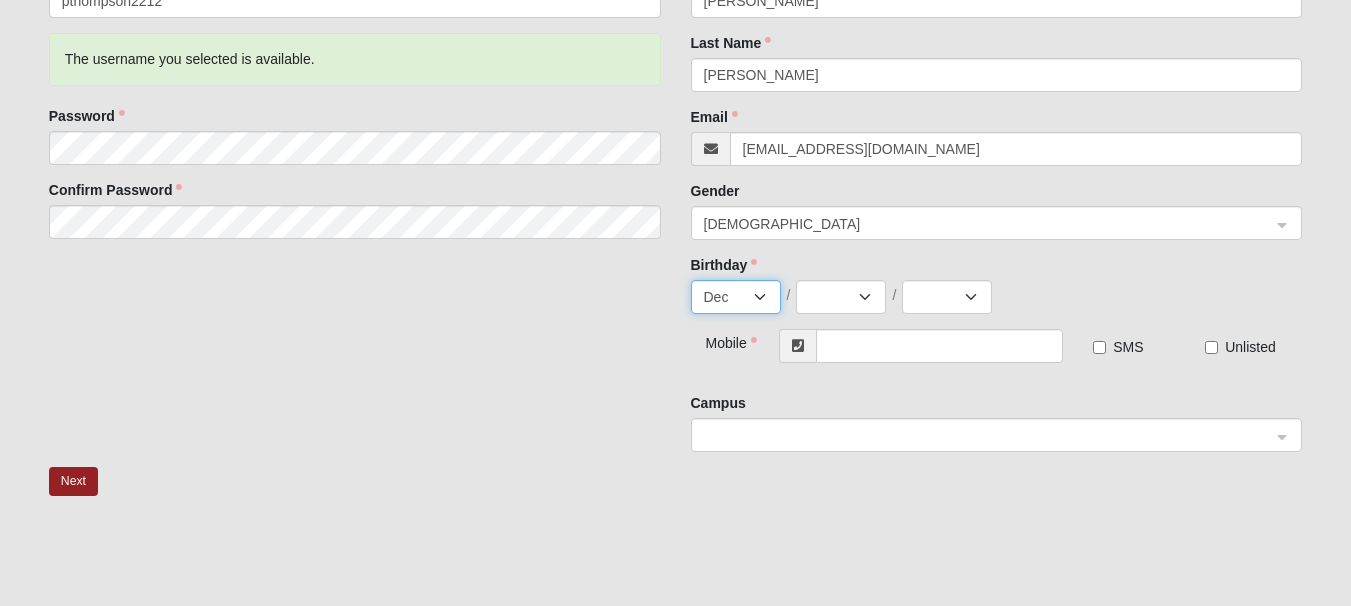 click on "Jan Feb Mar Apr May Jun Jul Aug Sep Oct Nov Dec" at bounding box center [736, 297] 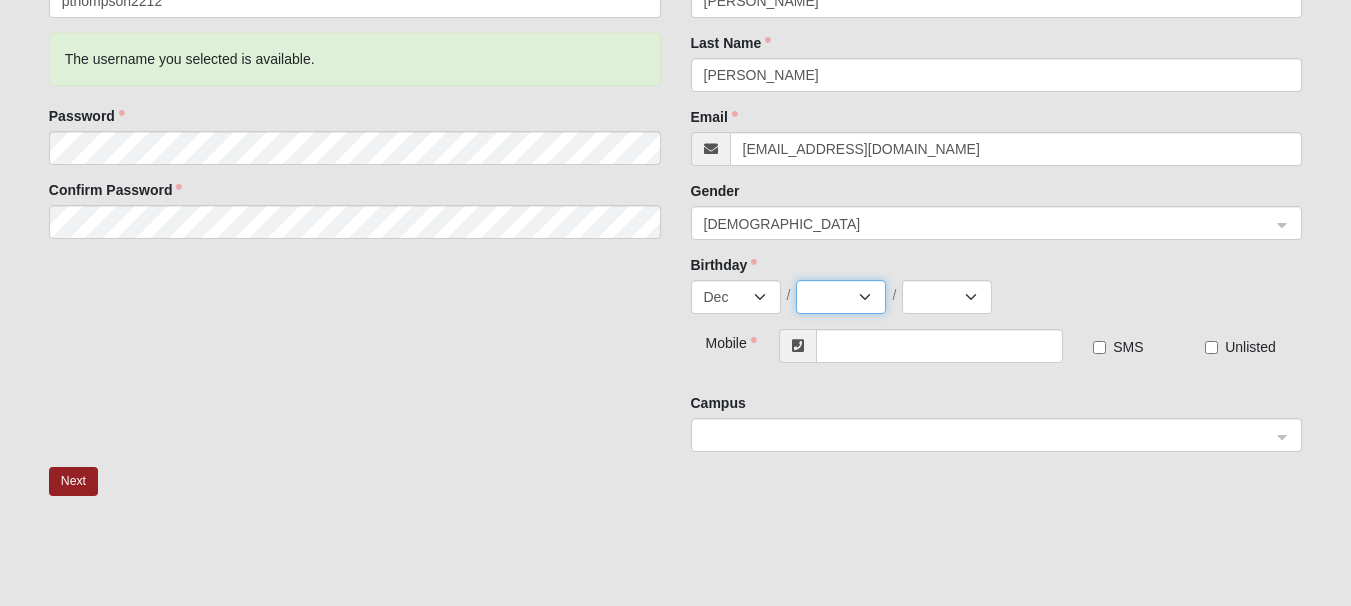 click on "1 2 3 4 5 6 7 8 9 10 11 12 13 14 15 16 17 18 19 20 21 22 23 24 25 26 27 28 29 30 31" at bounding box center [841, 297] 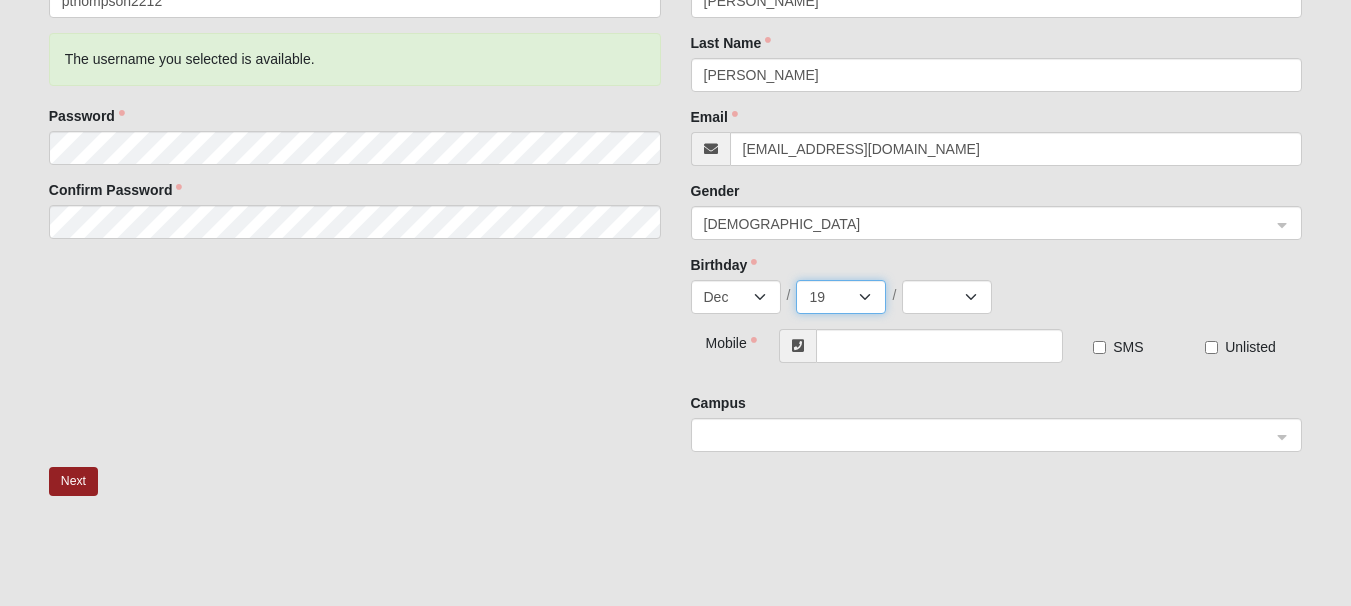 click on "1 2 3 4 5 6 7 8 9 10 11 12 13 14 15 16 17 18 19 20 21 22 23 24 25 26 27 28 29 30 31" at bounding box center (841, 297) 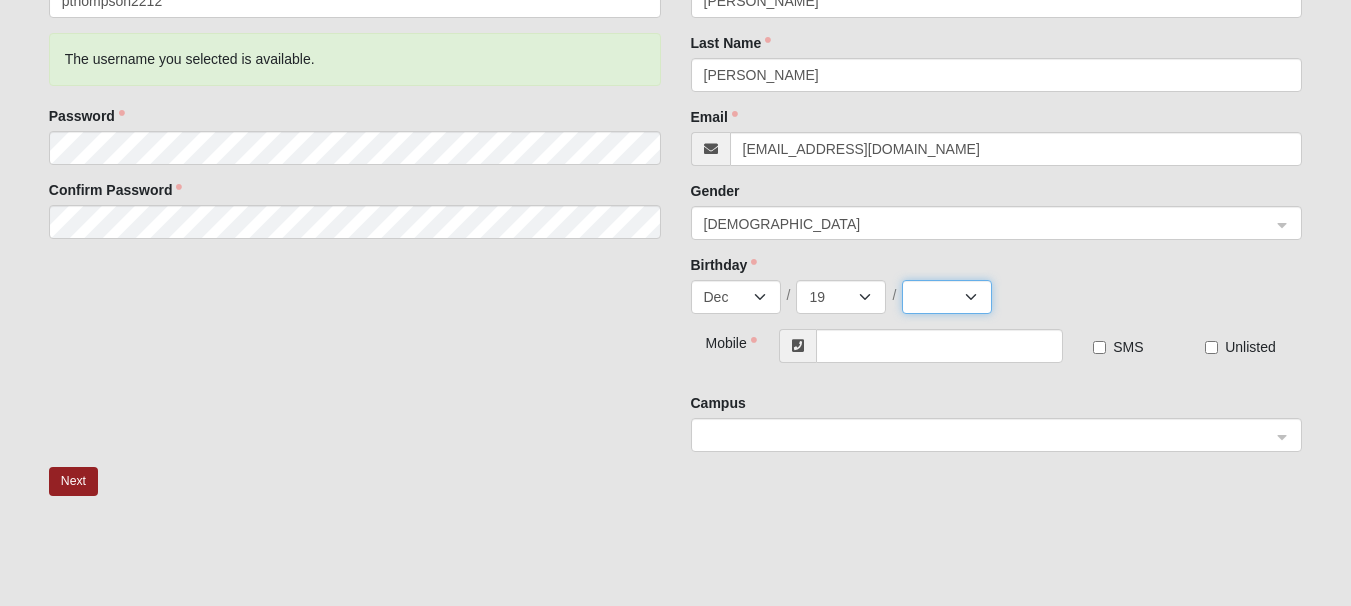 click on "2025 2024 2023 2022 2021 2020 2019 2018 2017 2016 2015 2014 2013 2012 2011 2010 2009 2008 2007 2006 2005 2004 2003 2002 2001 2000 1999 1998 1997 1996 1995 1994 1993 1992 1991 1990 1989 1988 1987 1986 1985 1984 1983 1982 1981 1980 1979 1978 1977 1976 1975 1974 1973 1972 1971 1970 1969 1968 1967 1966 1965 1964 1963 1962 1961 1960 1959 1958 1957 1956 1955 1954 1953 1952 1951 1950 1949 1948 1947 1946 1945 1944 1943 1942 1941 1940 1939 1938 1937 1936 1935 1934 1933 1932 1931 1930 1929 1928 1927 1926 1925 1924 1923 1922 1921 1920 1919 1918 1917 1916 1915 1914 1913 1912 1911 1910 1909 1908 1907 1906 1905 1904 1903 1902 1901 1900" at bounding box center [947, 297] 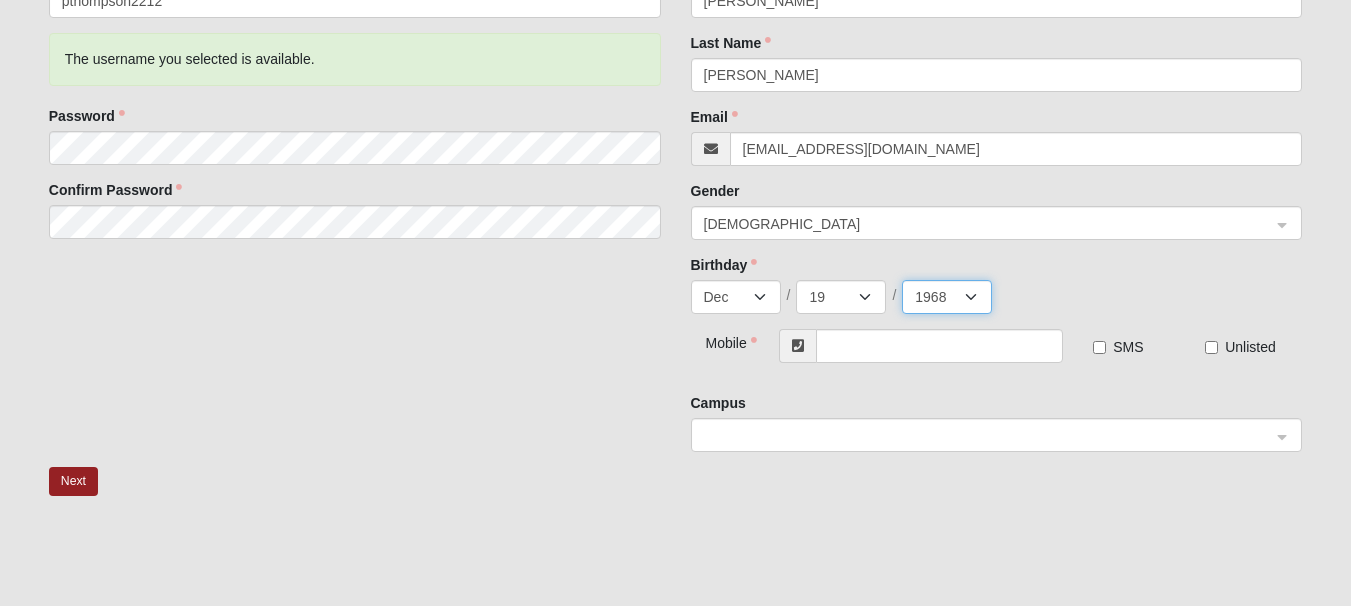 click on "2025 2024 2023 2022 2021 2020 2019 2018 2017 2016 2015 2014 2013 2012 2011 2010 2009 2008 2007 2006 2005 2004 2003 2002 2001 2000 1999 1998 1997 1996 1995 1994 1993 1992 1991 1990 1989 1988 1987 1986 1985 1984 1983 1982 1981 1980 1979 1978 1977 1976 1975 1974 1973 1972 1971 1970 1969 1968 1967 1966 1965 1964 1963 1962 1961 1960 1959 1958 1957 1956 1955 1954 1953 1952 1951 1950 1949 1948 1947 1946 1945 1944 1943 1942 1941 1940 1939 1938 1937 1936 1935 1934 1933 1932 1931 1930 1929 1928 1927 1926 1925 1924 1923 1922 1921 1920 1919 1918 1917 1916 1915 1914 1913 1912 1911 1910 1909 1908 1907 1906 1905 1904 1903 1902 1901 1900" at bounding box center [947, 297] 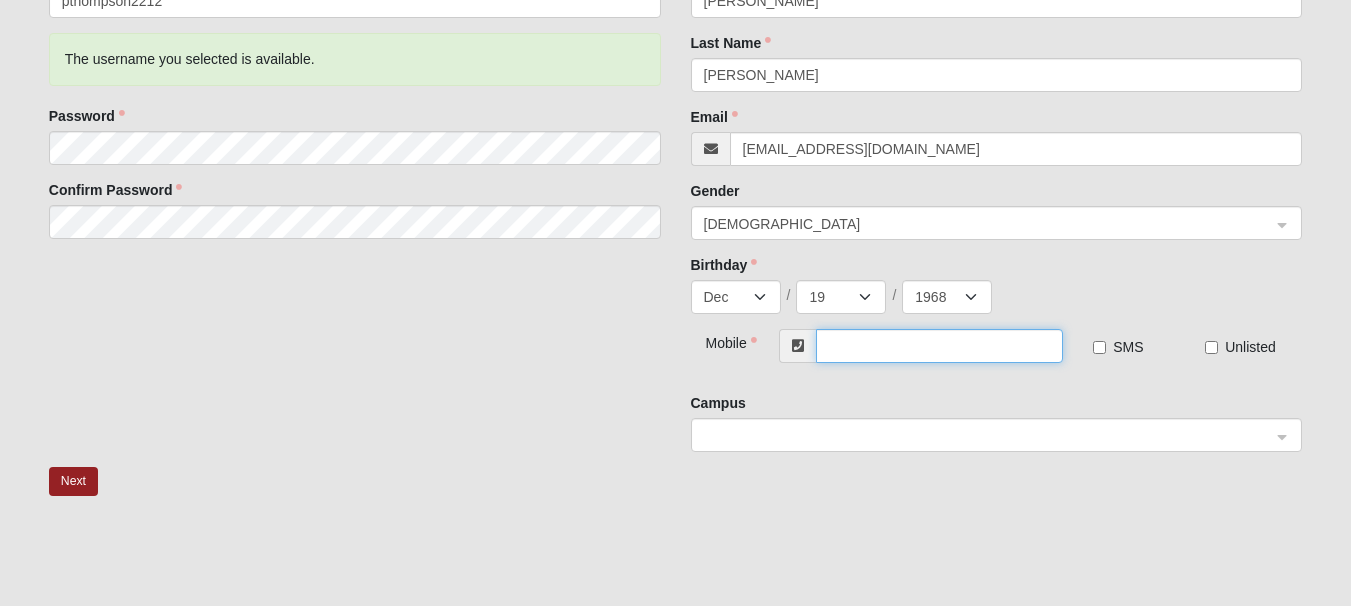 click at bounding box center (939, 346) 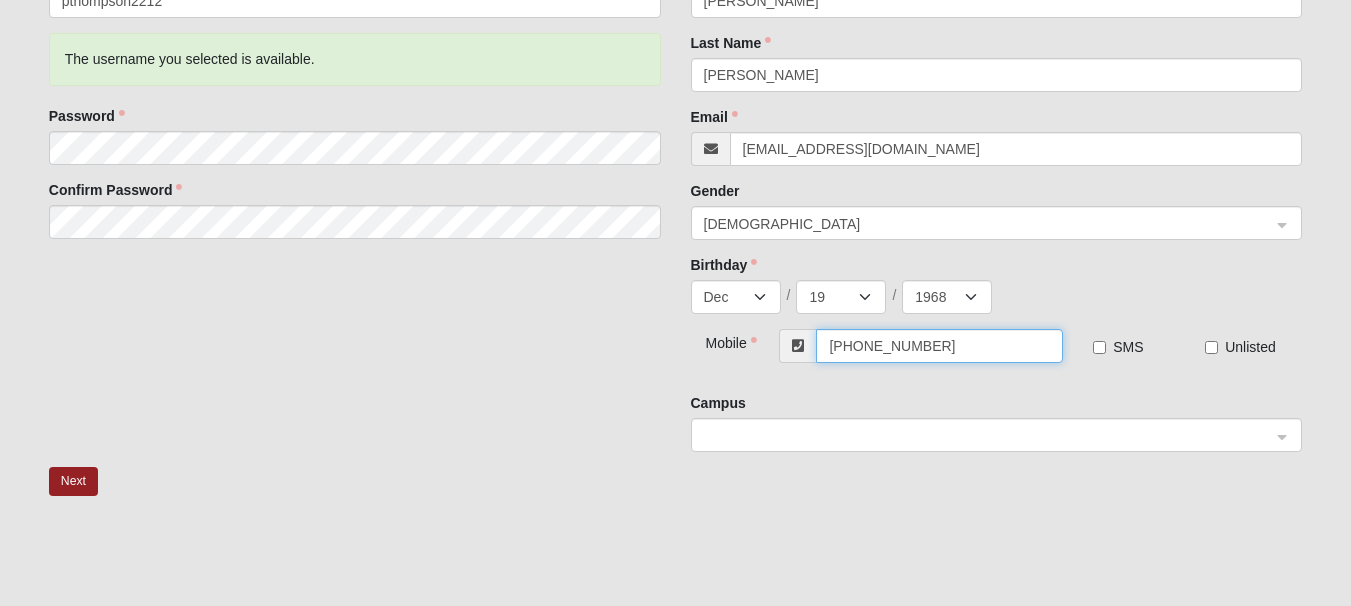 type on "(904) 687-7490" 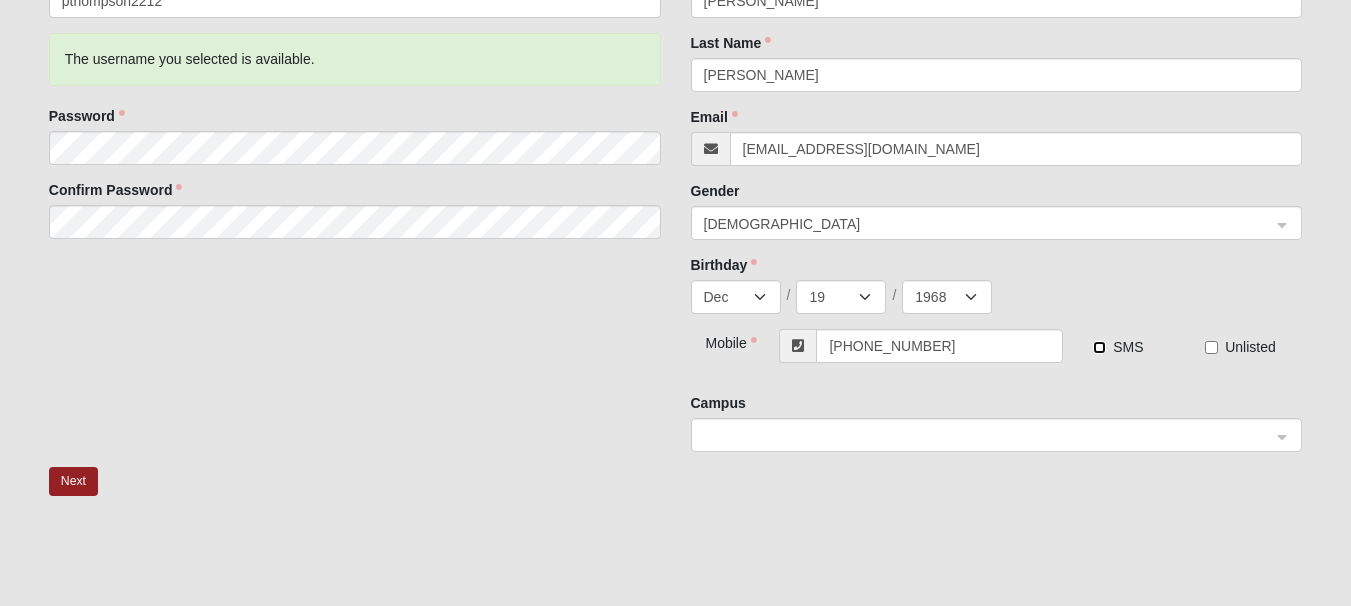 click on "SMS" at bounding box center [1099, 347] 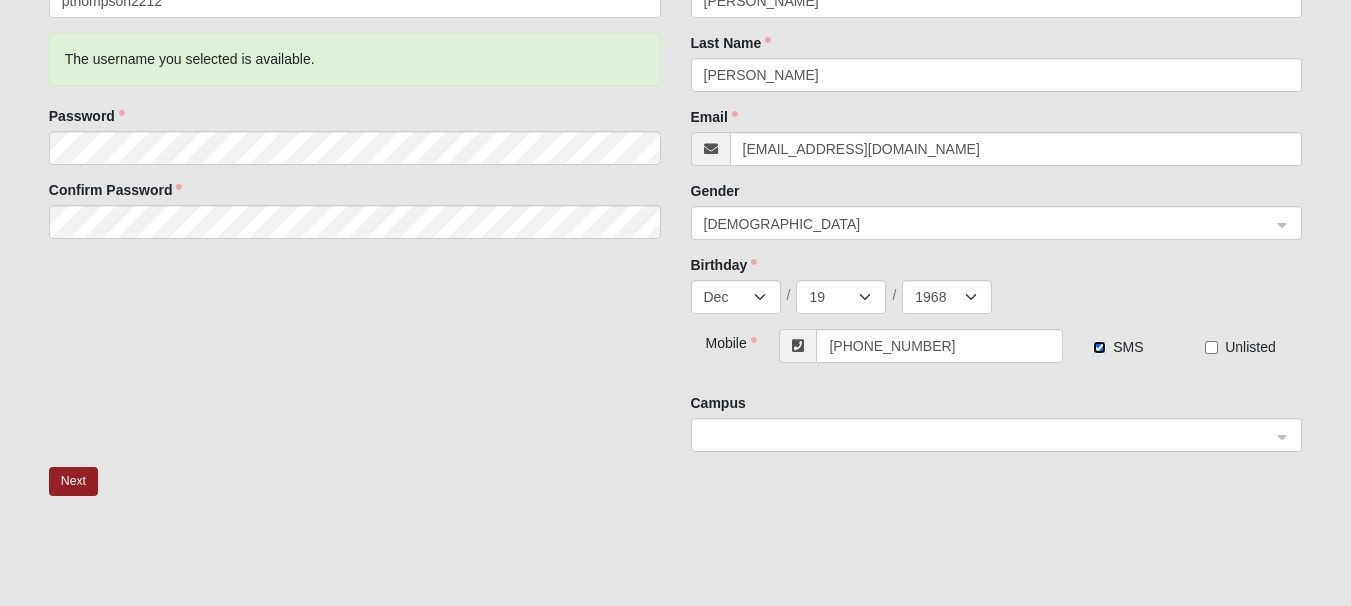 click 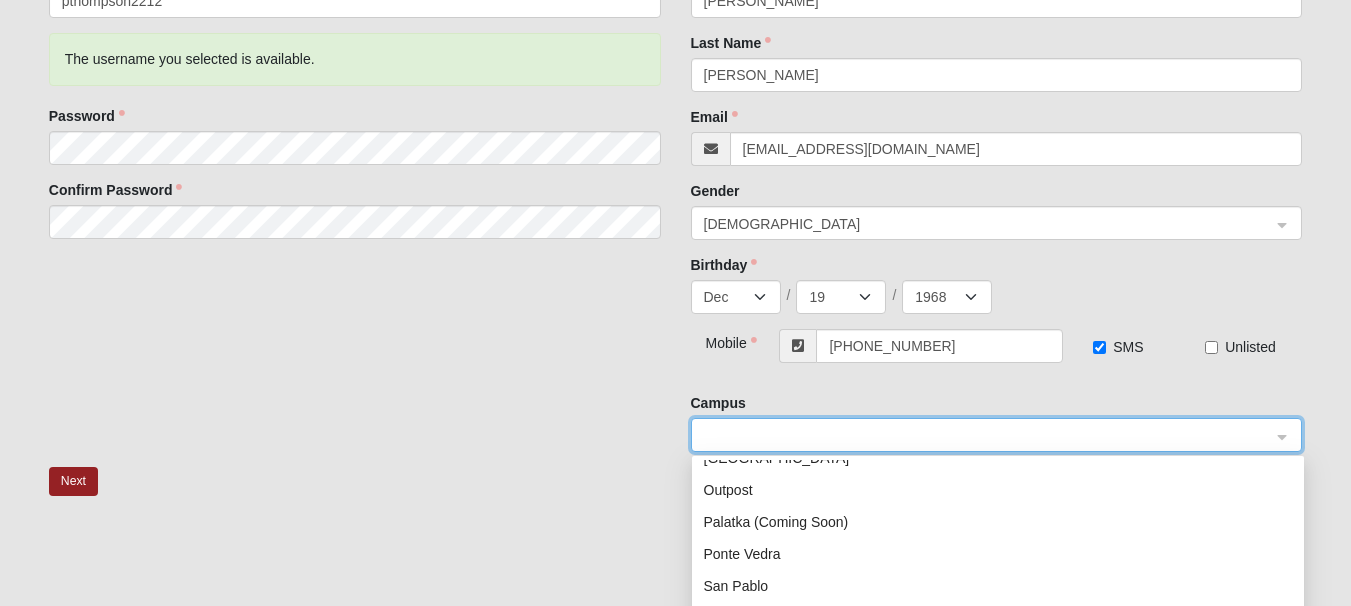 scroll, scrollTop: 256, scrollLeft: 0, axis: vertical 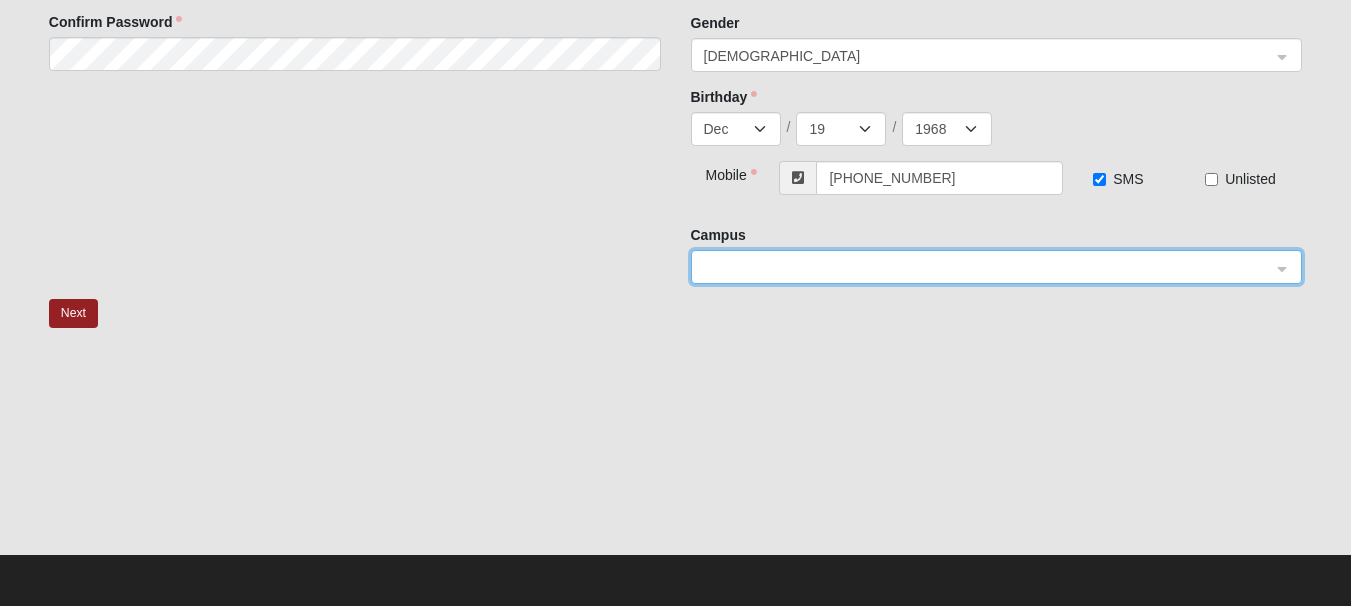 click 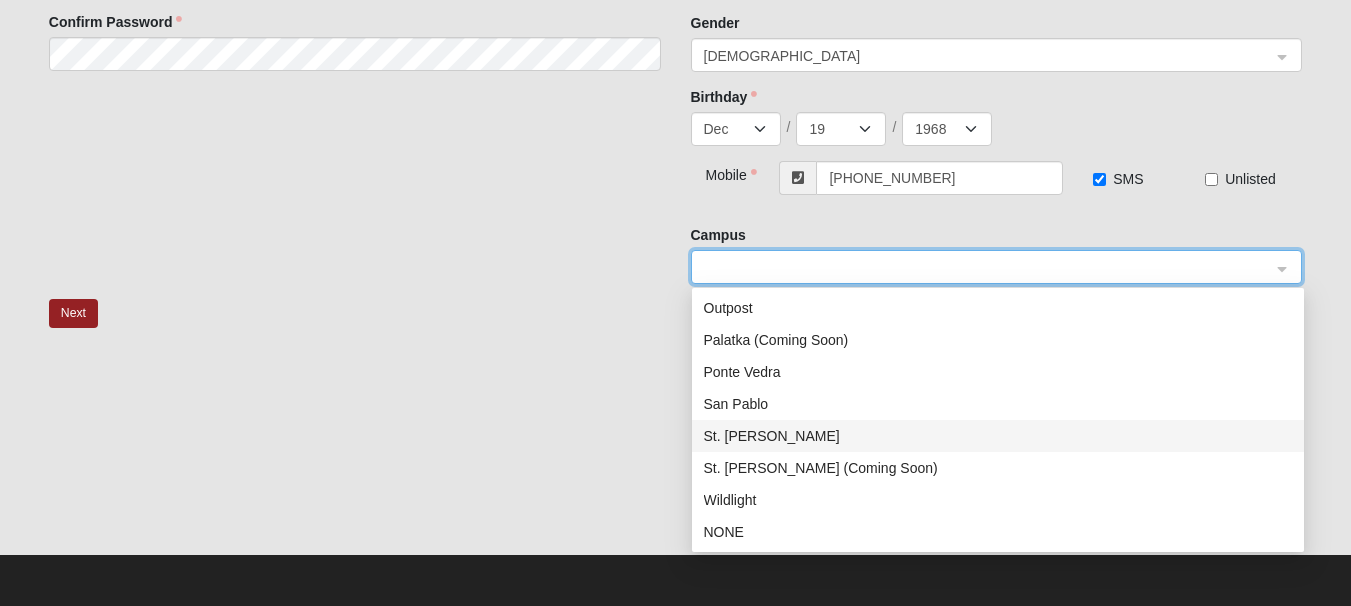 click on "St. Johns" at bounding box center (998, 436) 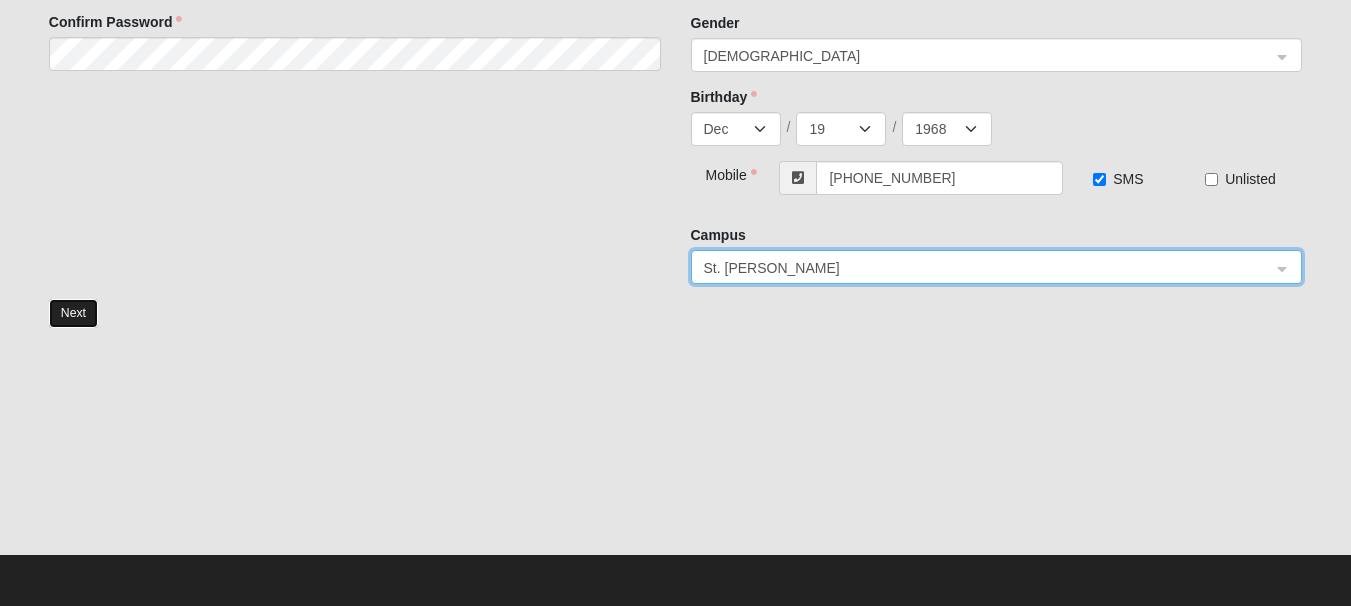 click on "Next" at bounding box center (73, 313) 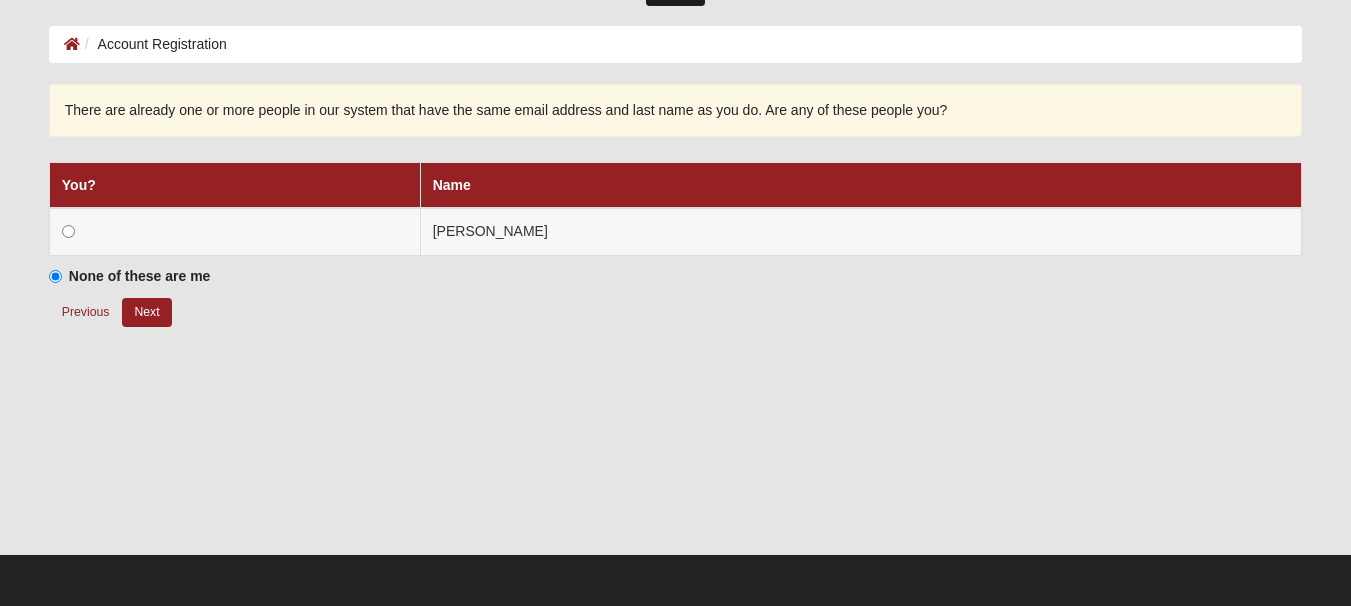 scroll, scrollTop: 78, scrollLeft: 0, axis: vertical 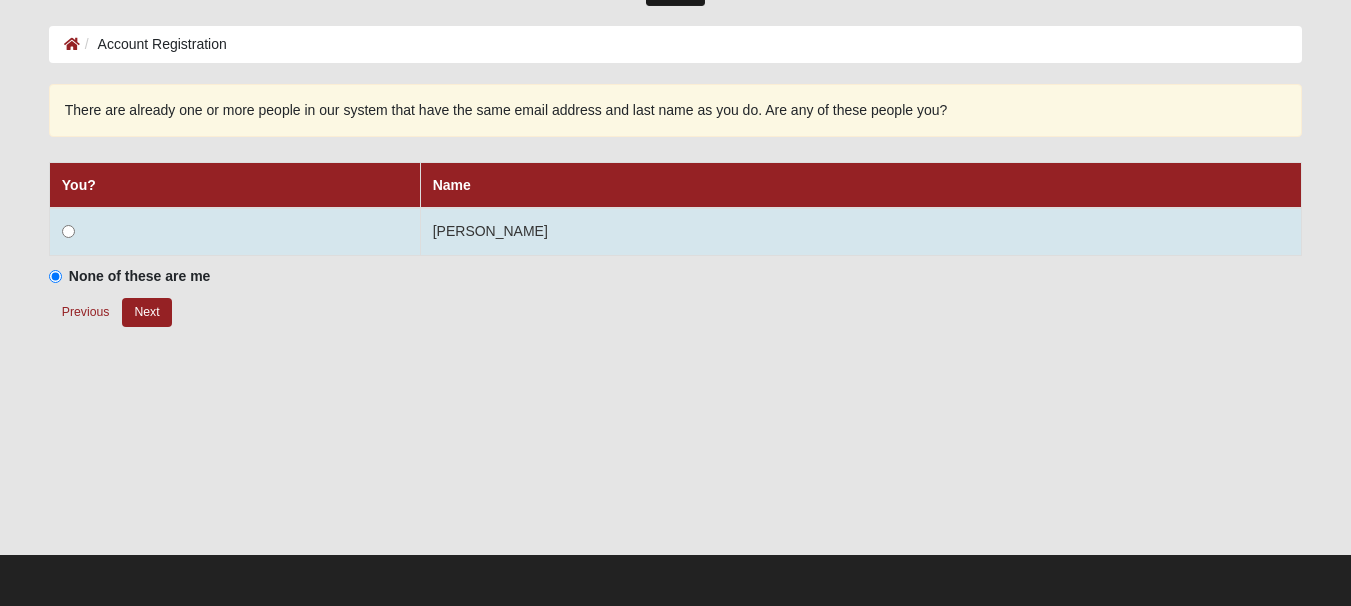 click at bounding box center [234, 232] 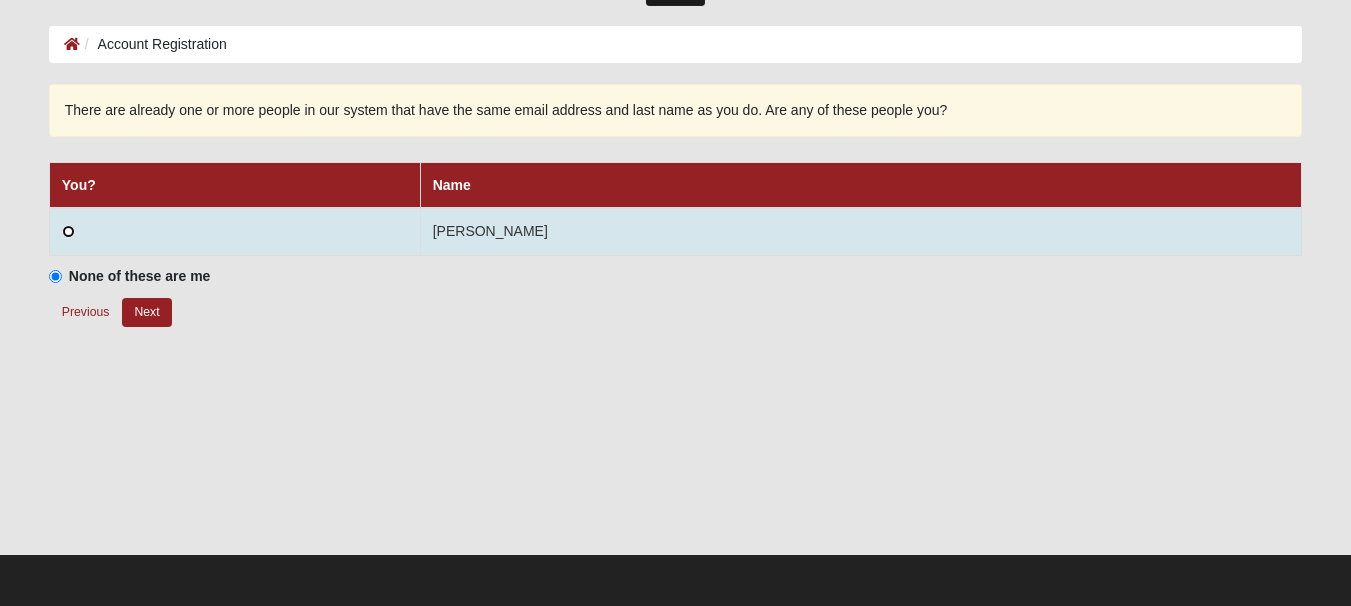 click at bounding box center (68, 231) 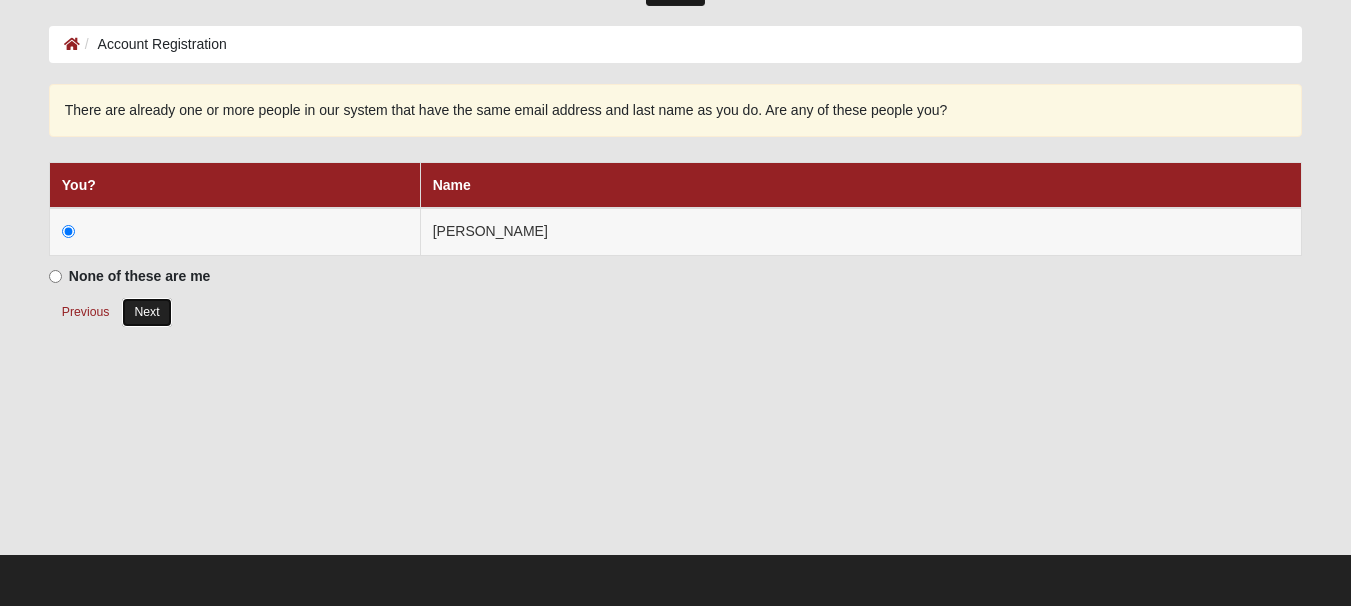 click on "Next" at bounding box center [146, 312] 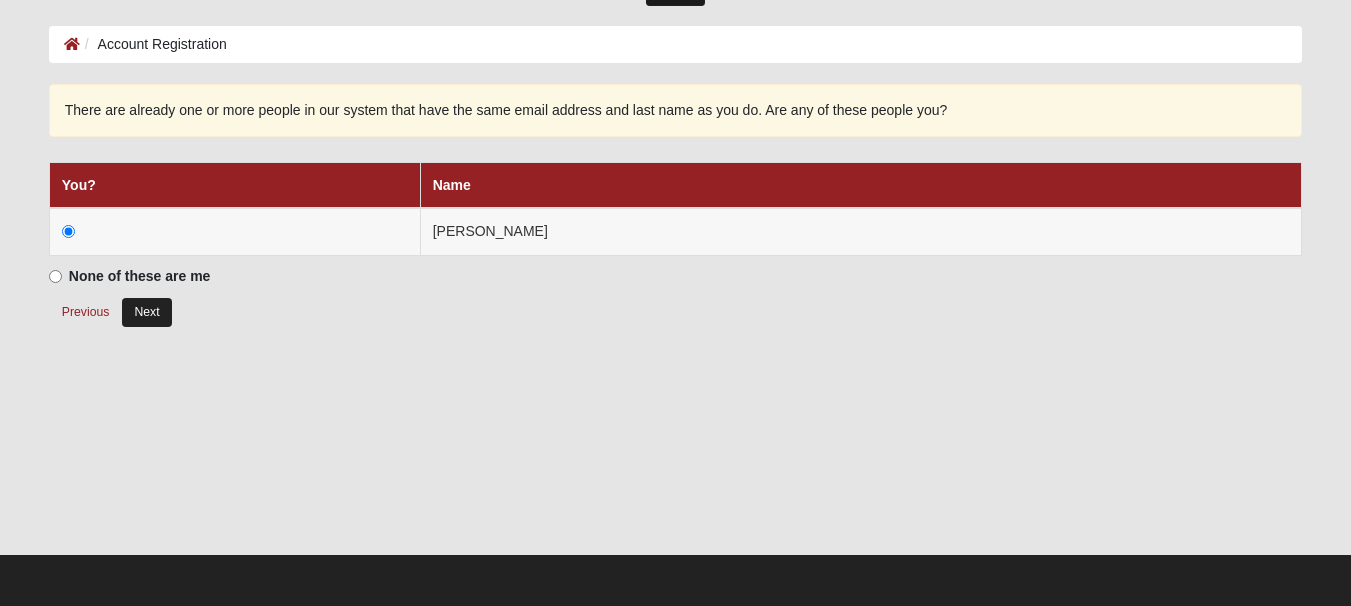 radio on "true" 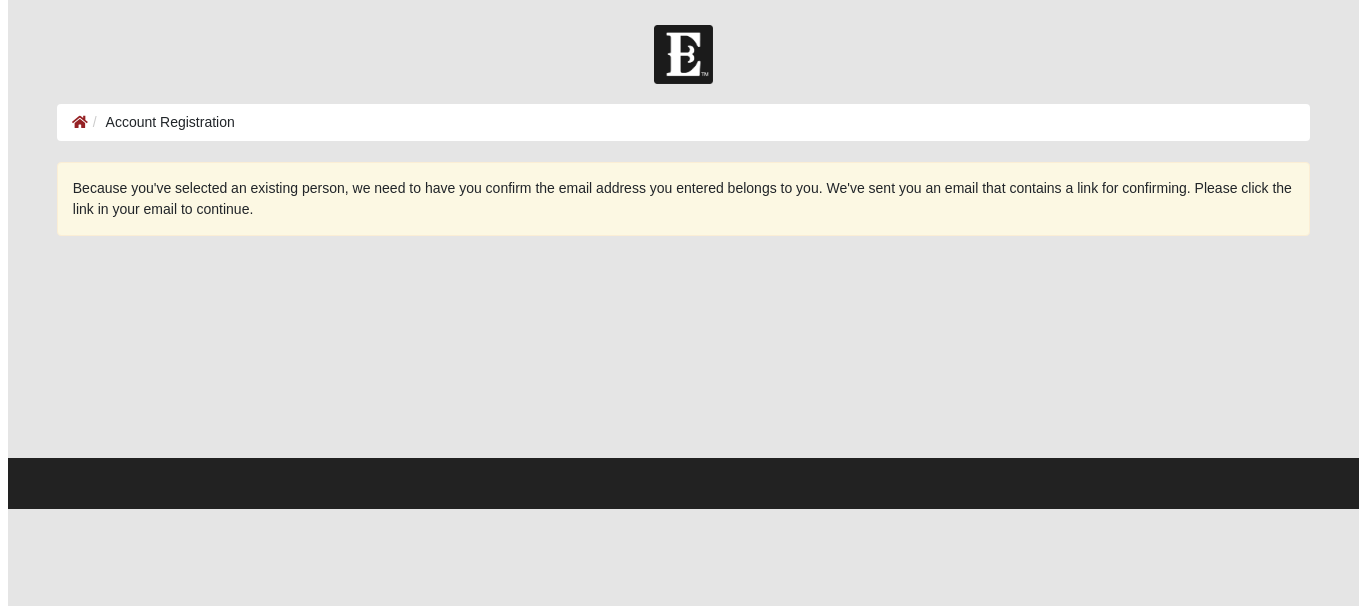 scroll, scrollTop: 0, scrollLeft: 0, axis: both 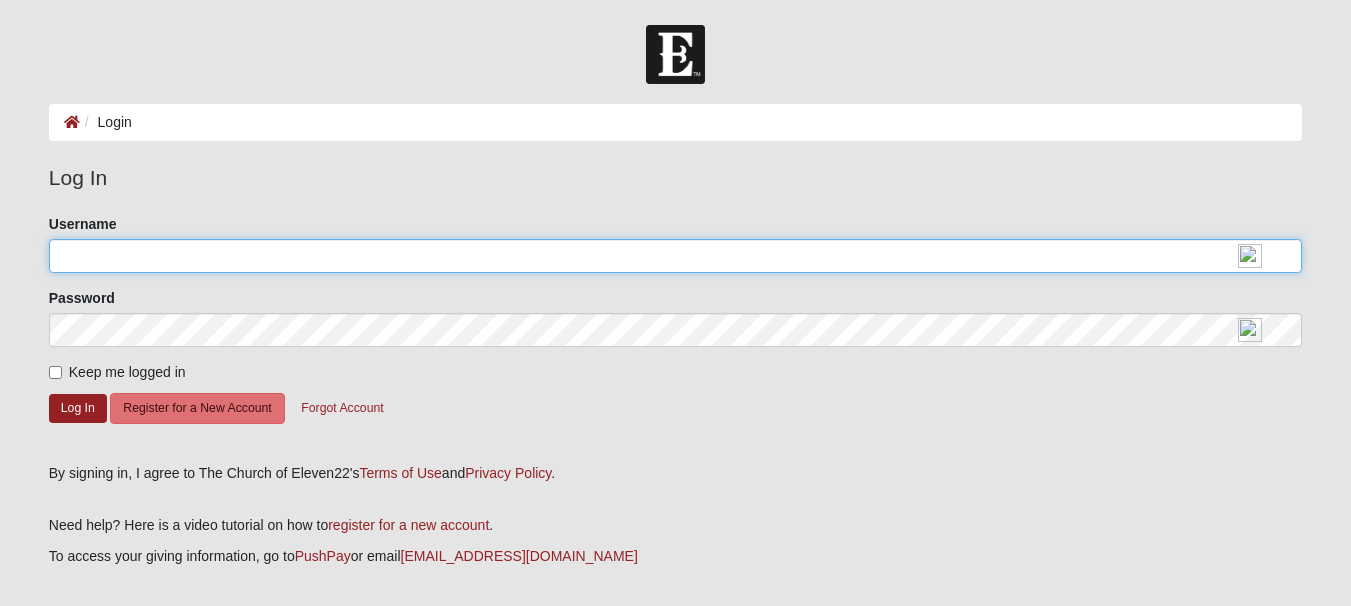 click on "Username" 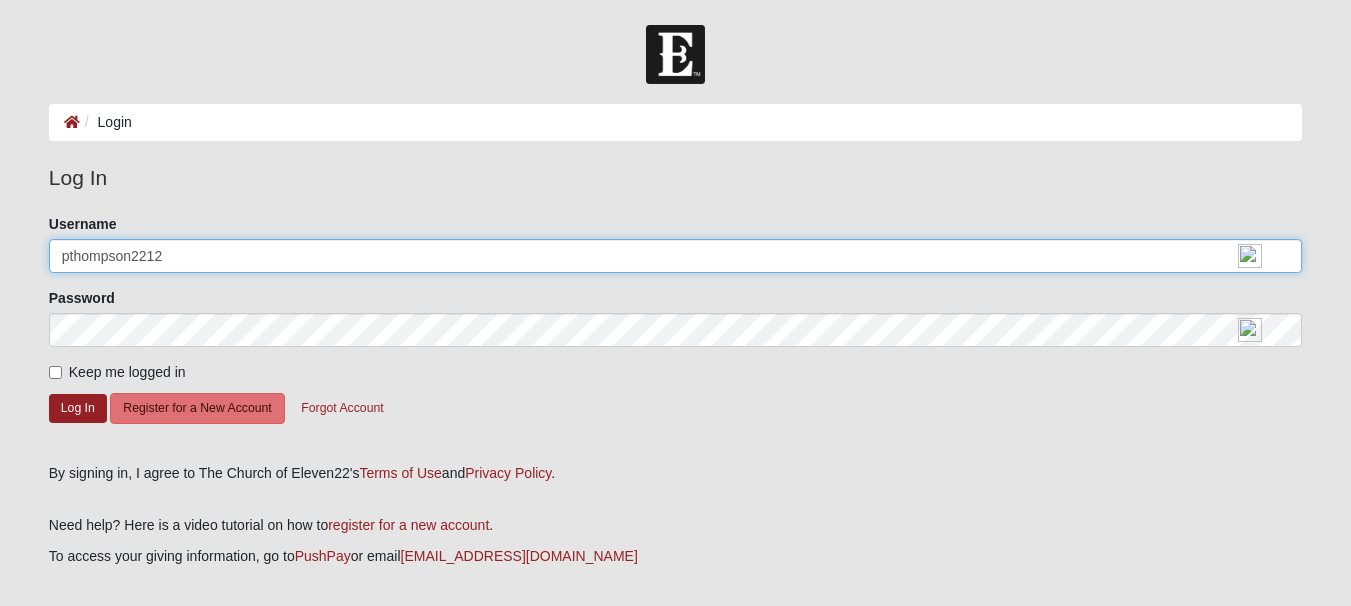 type on "pthompson2212" 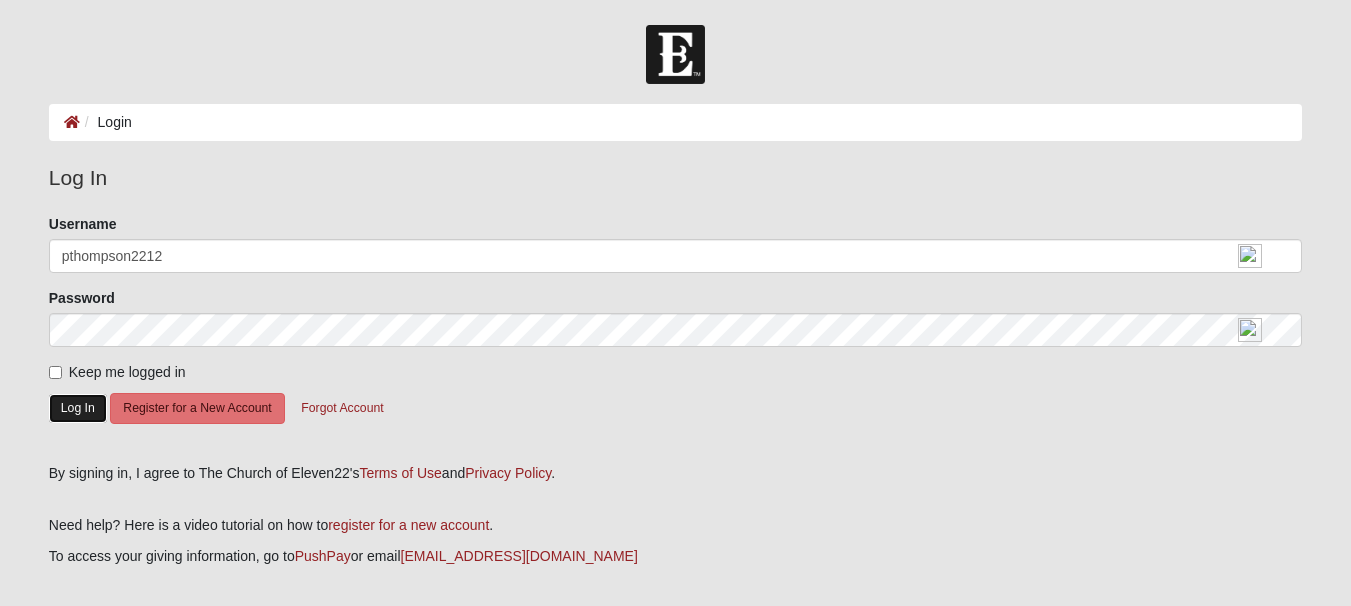click on "Log In" 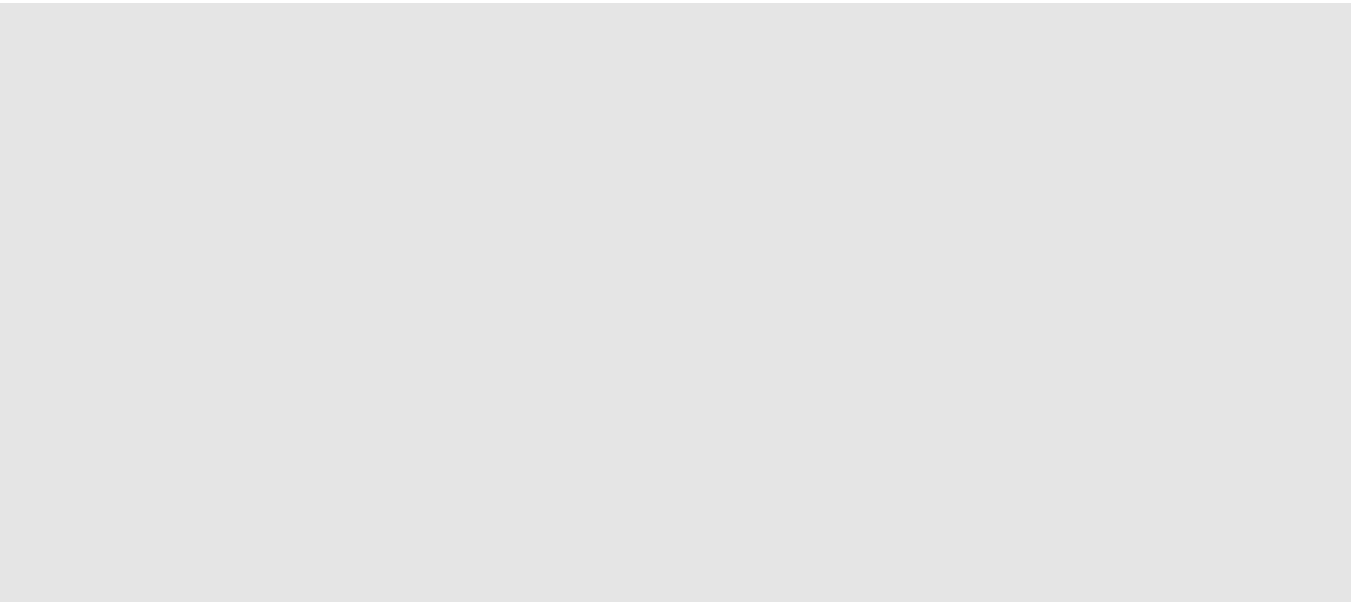 scroll, scrollTop: 0, scrollLeft: 0, axis: both 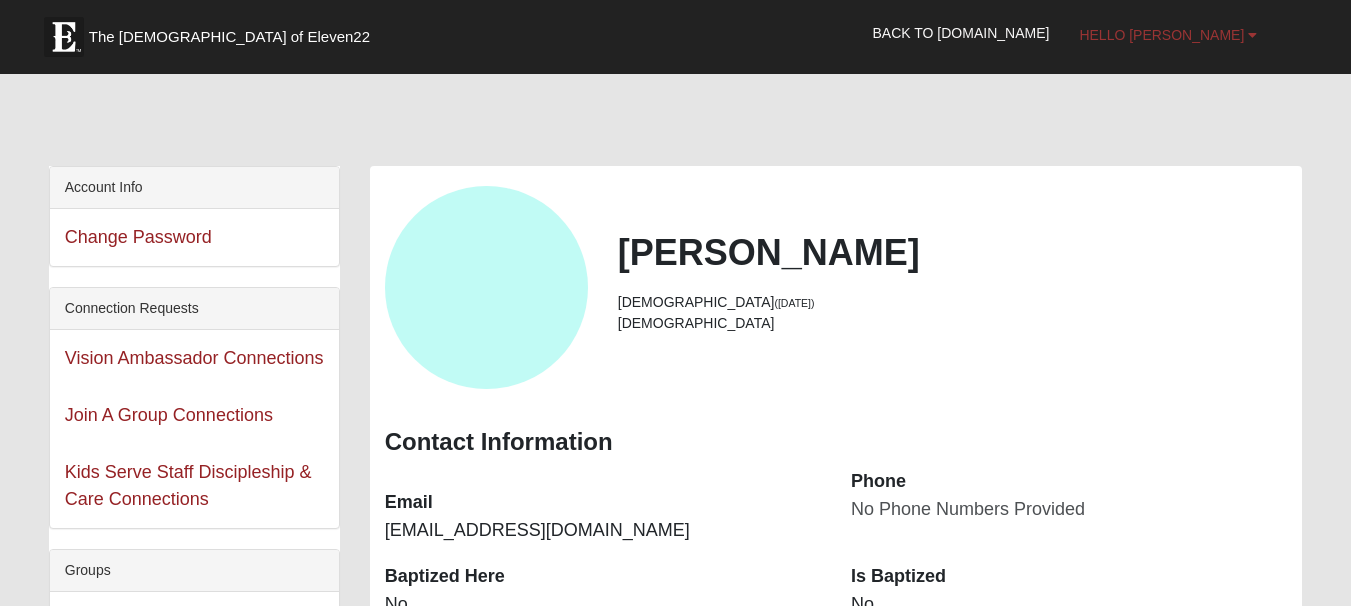 click on "Hello [PERSON_NAME]" at bounding box center (1161, 35) 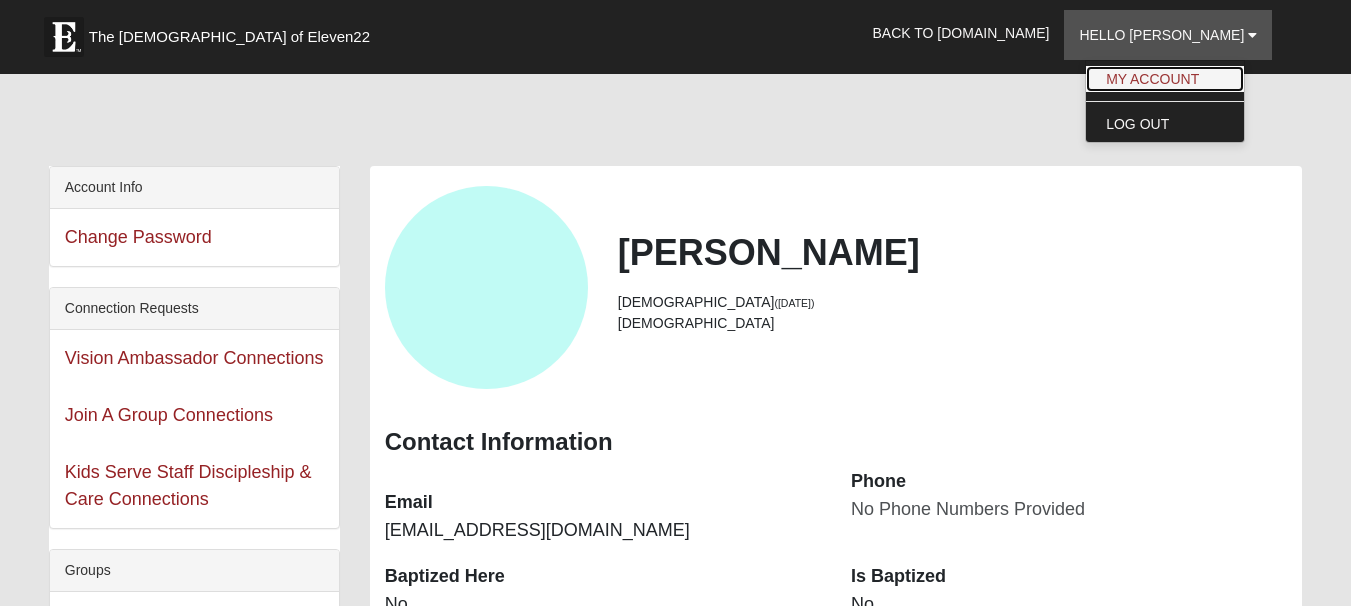 click on "My Account" at bounding box center [1165, 79] 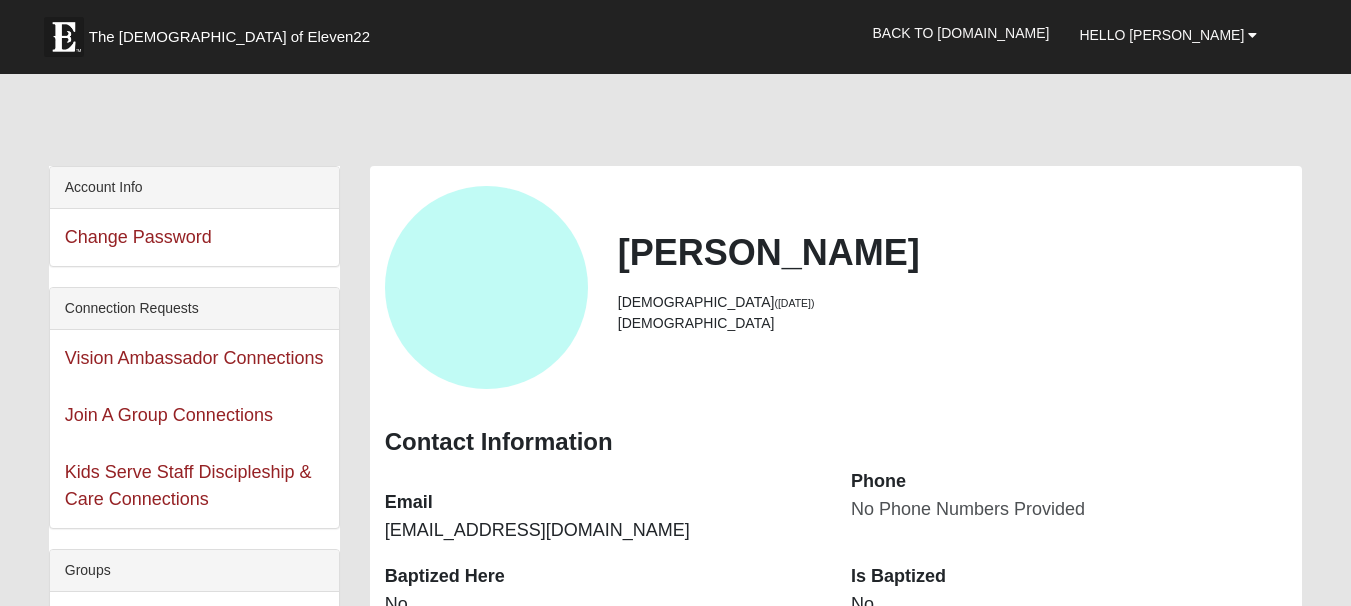 scroll, scrollTop: 0, scrollLeft: 0, axis: both 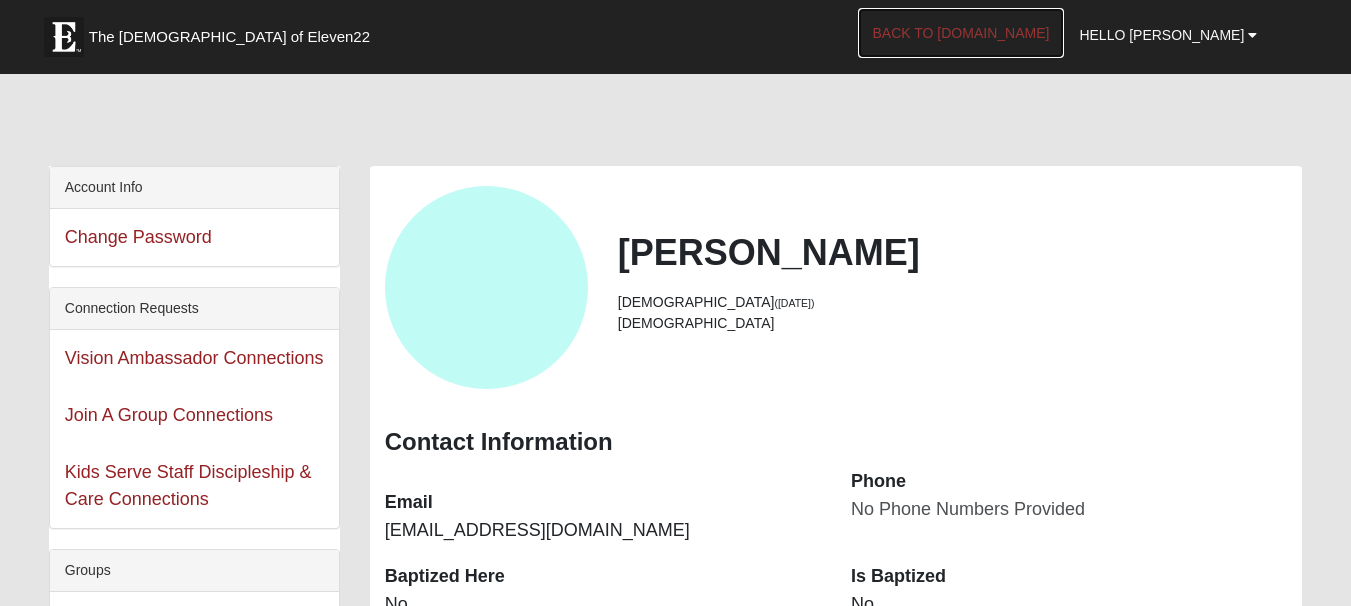 click on "Back to [DOMAIN_NAME]" at bounding box center (961, 33) 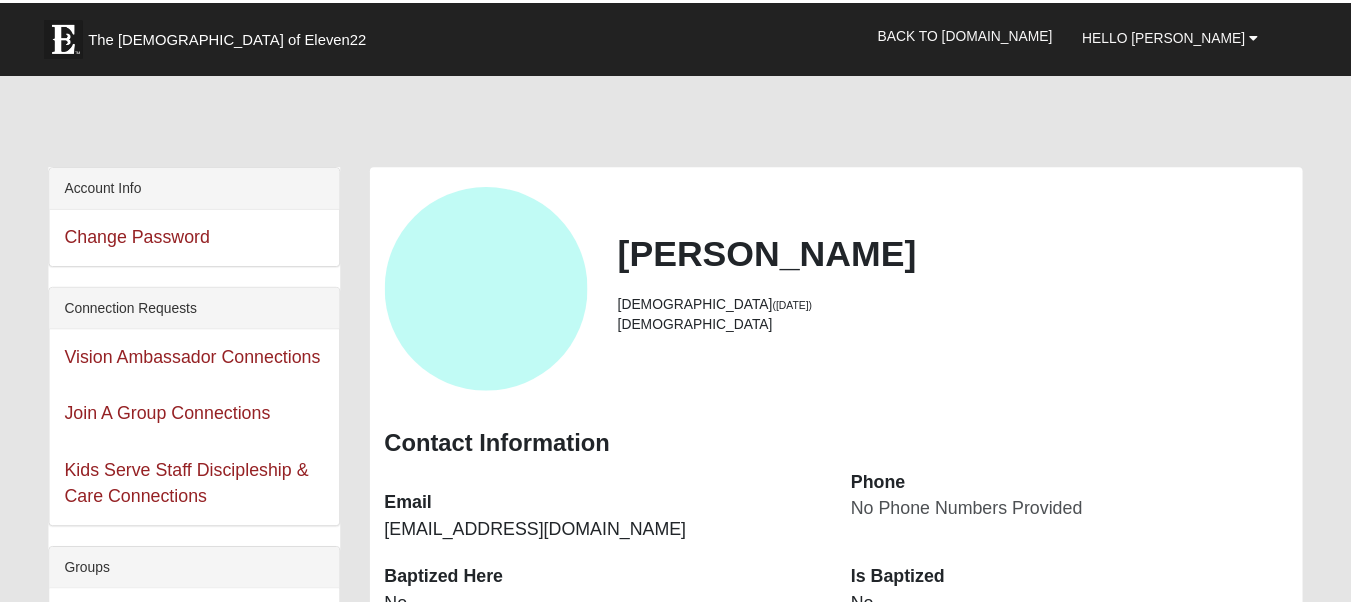 scroll, scrollTop: 0, scrollLeft: 0, axis: both 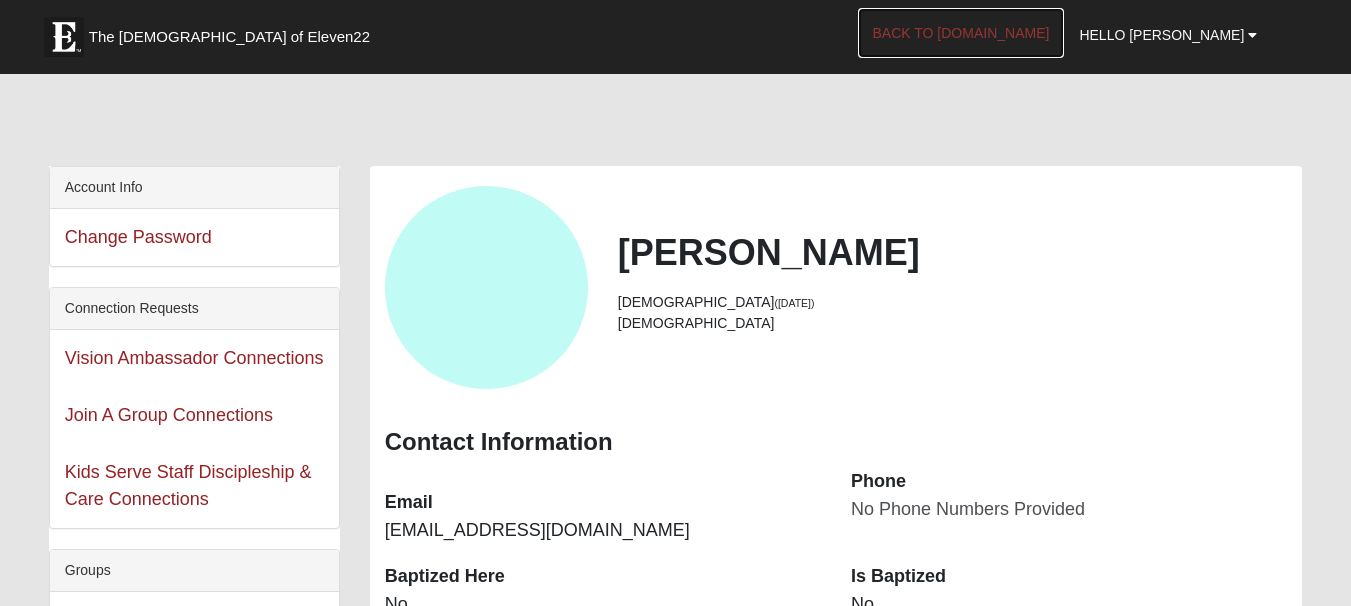 click on "Back to COE22.com" at bounding box center (961, 33) 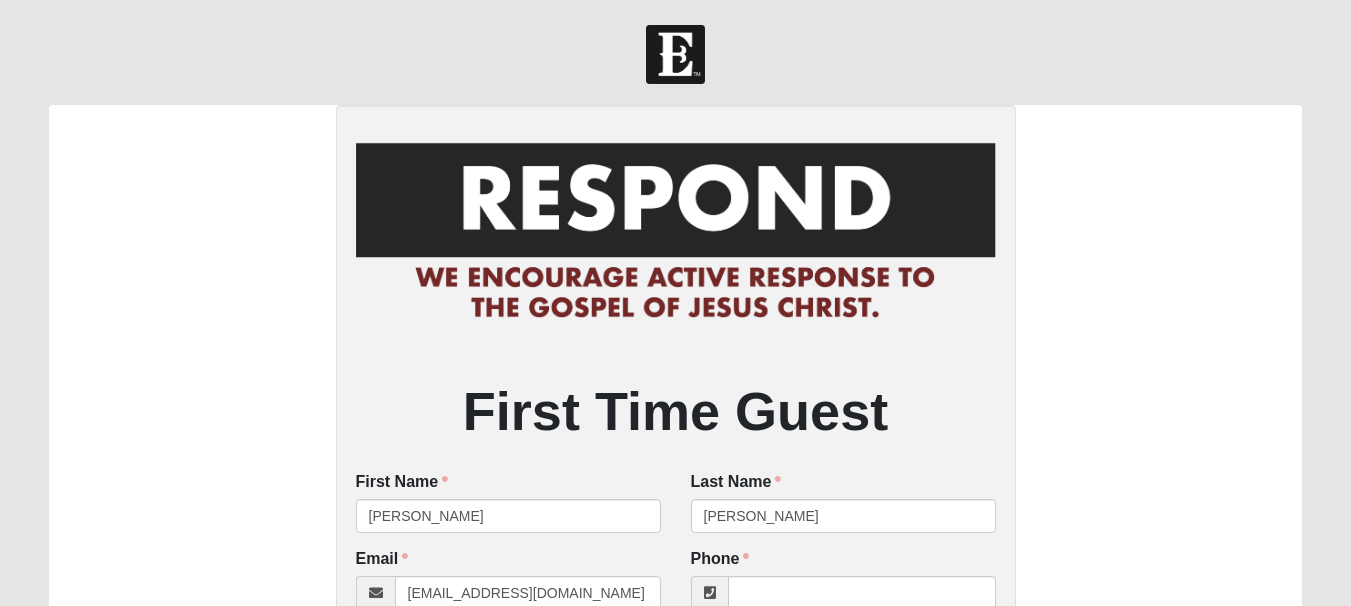 scroll, scrollTop: 0, scrollLeft: 0, axis: both 